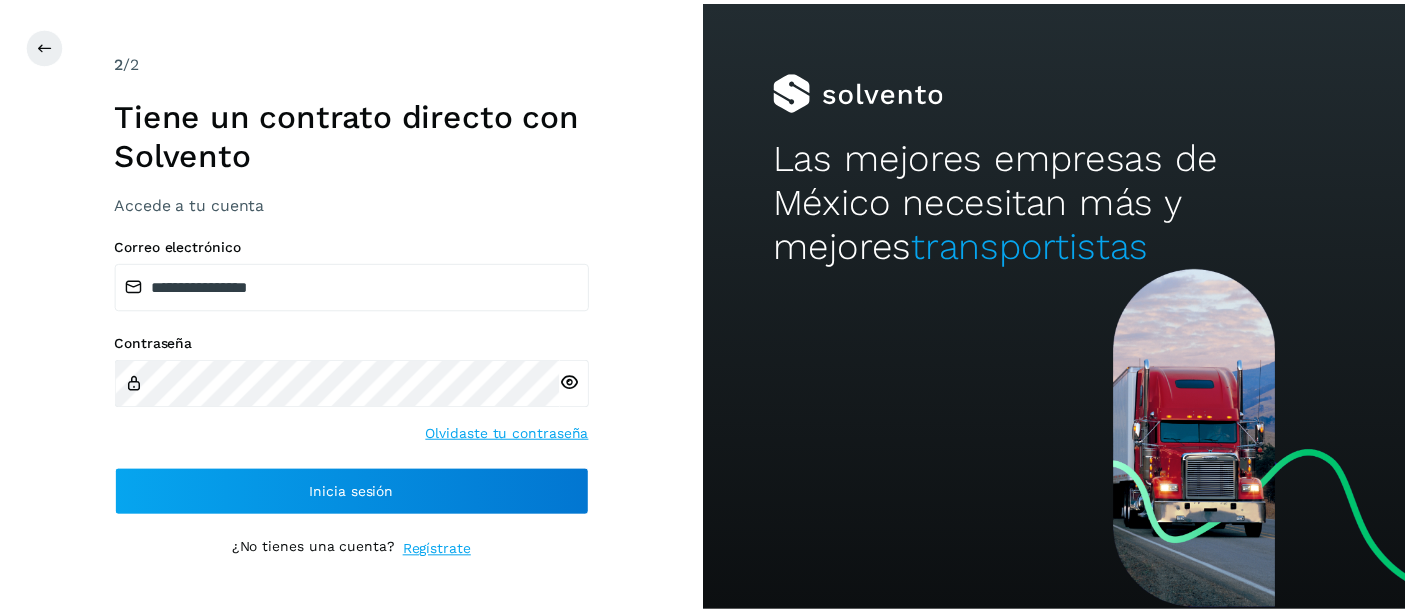 scroll, scrollTop: 0, scrollLeft: 0, axis: both 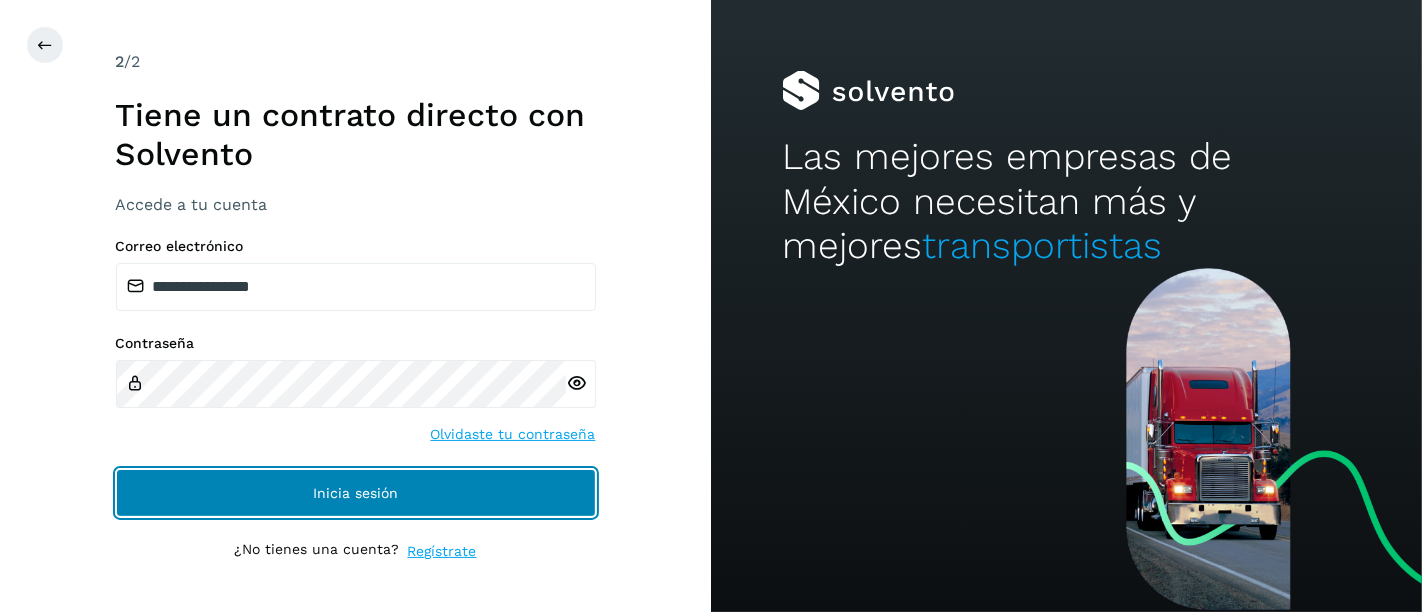 click on "Inicia sesión" at bounding box center (356, 493) 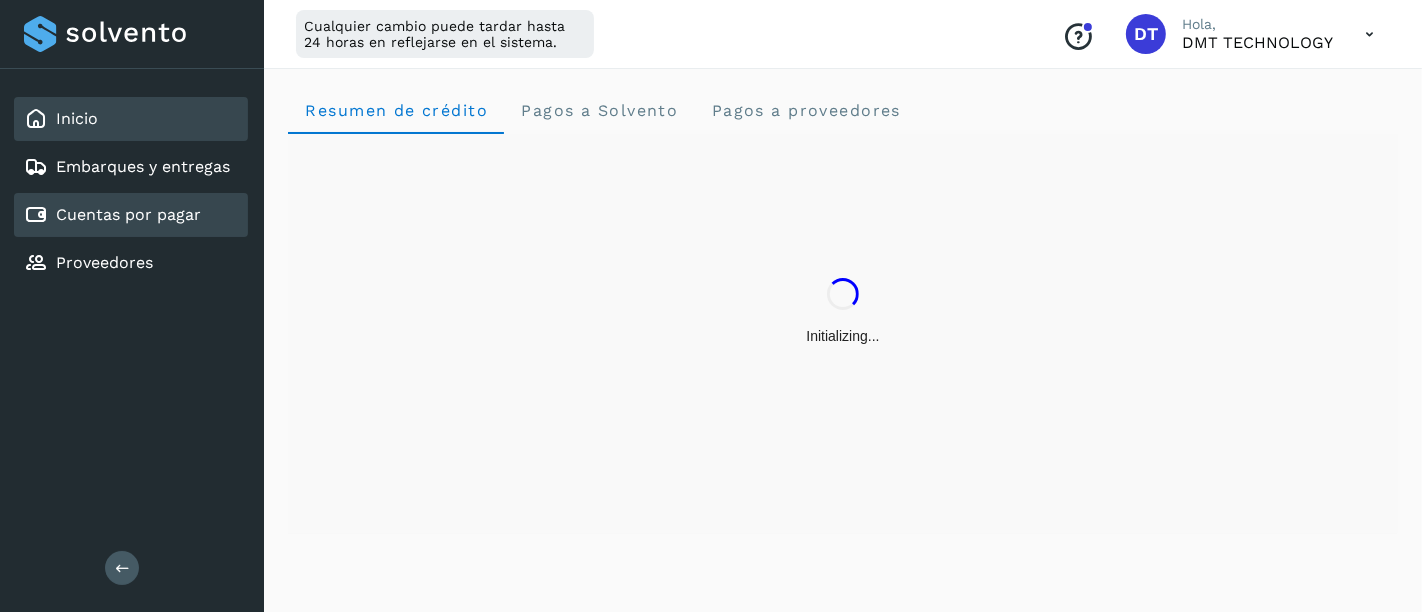 click on "Cuentas por pagar" at bounding box center (128, 214) 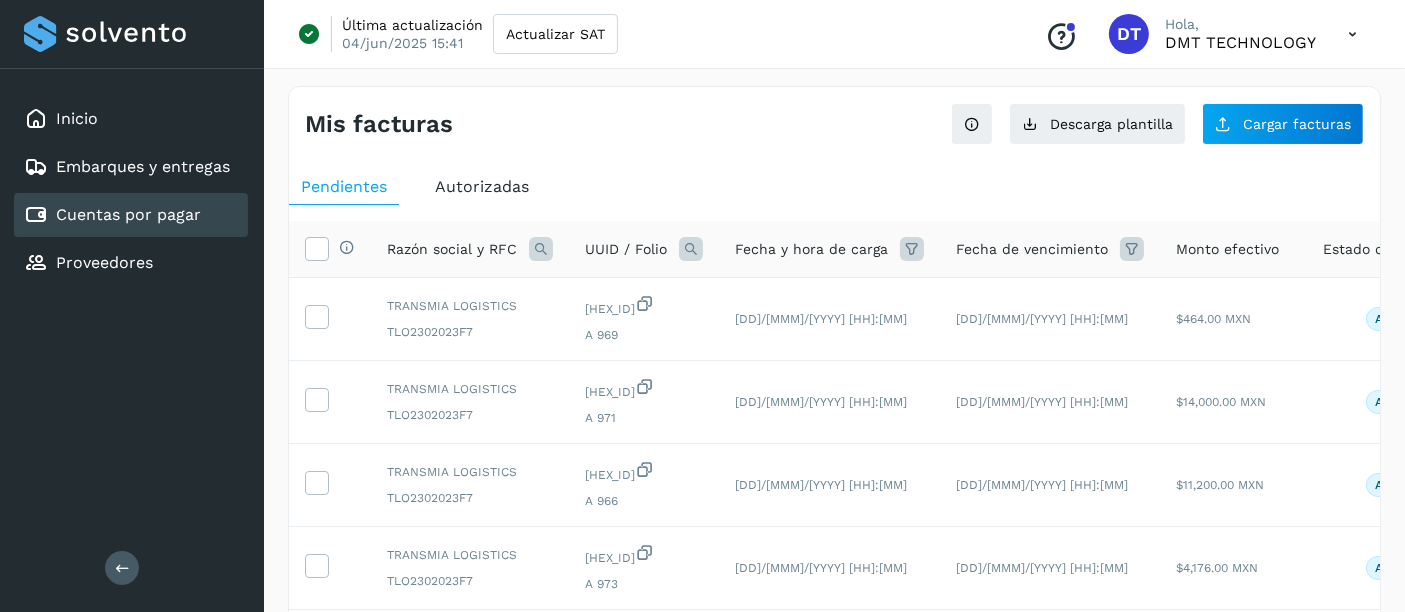 click at bounding box center [691, 249] 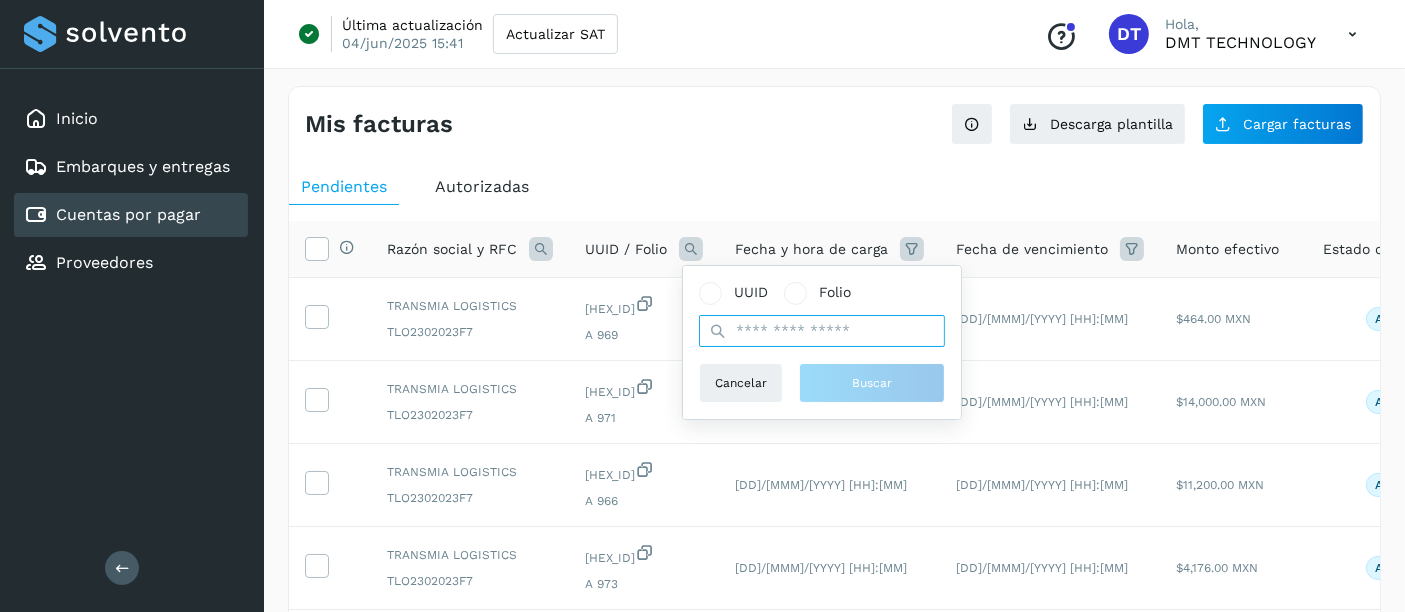 click at bounding box center (822, 331) 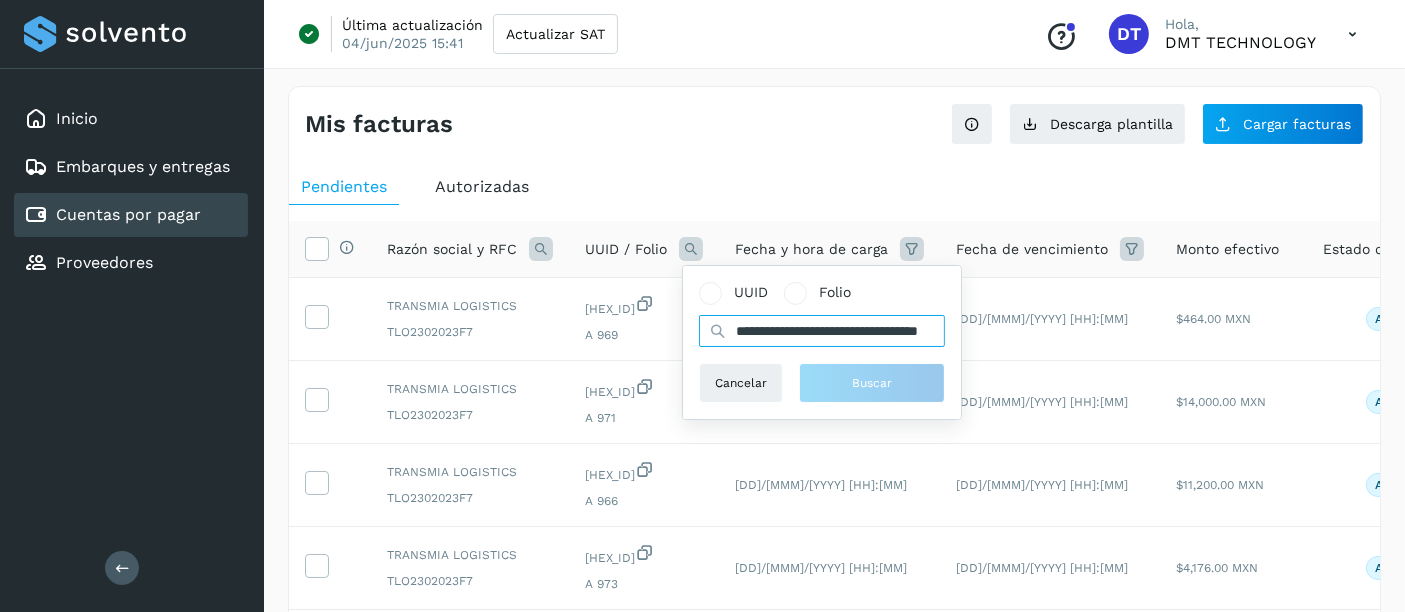 scroll, scrollTop: 0, scrollLeft: 93, axis: horizontal 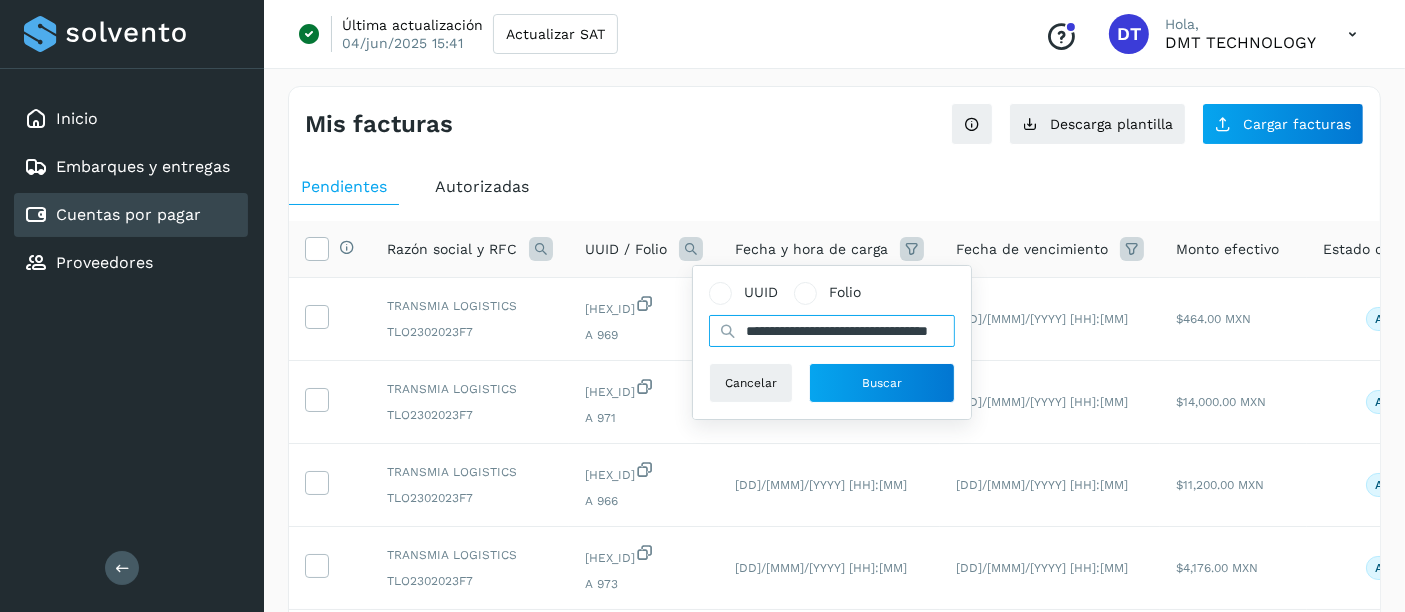 type on "**********" 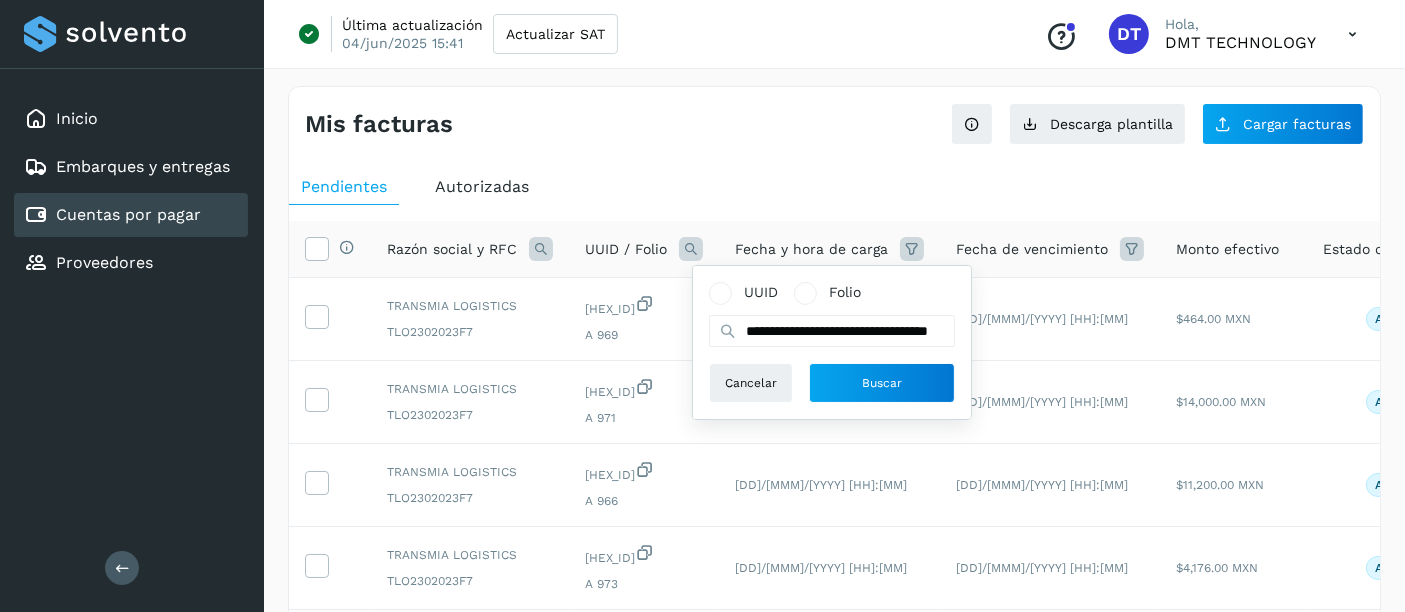 click on "**********" at bounding box center [832, 342] 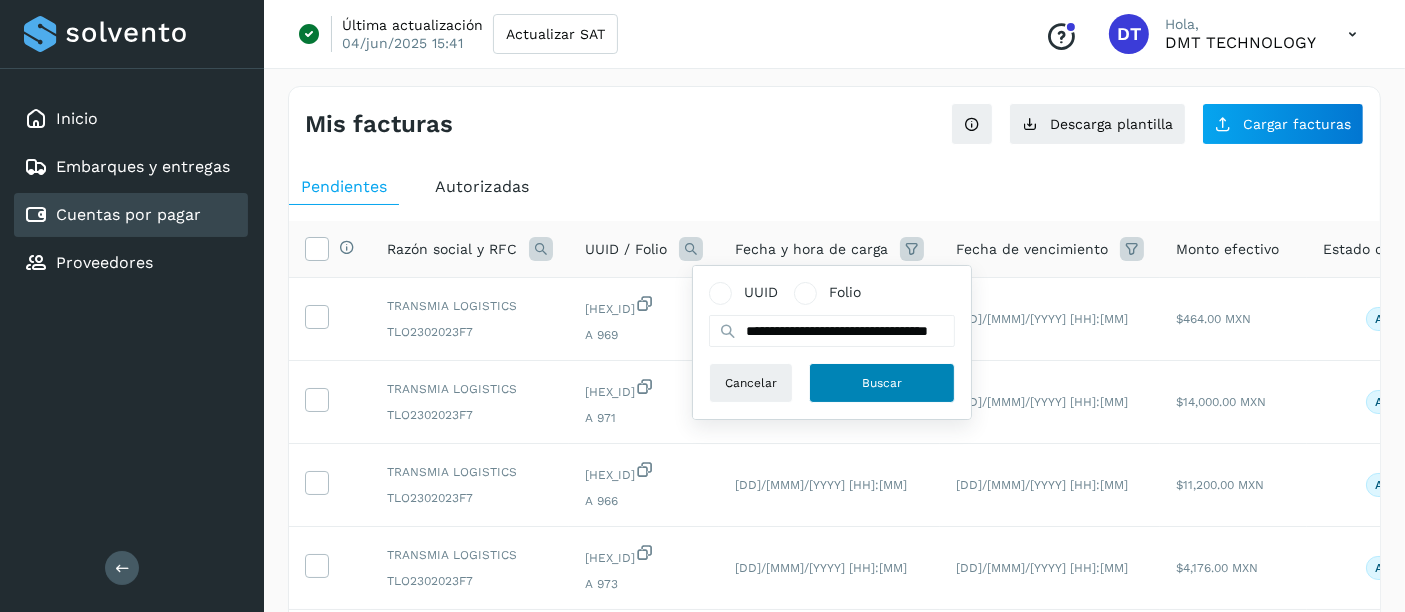 click on "Buscar" at bounding box center [882, 383] 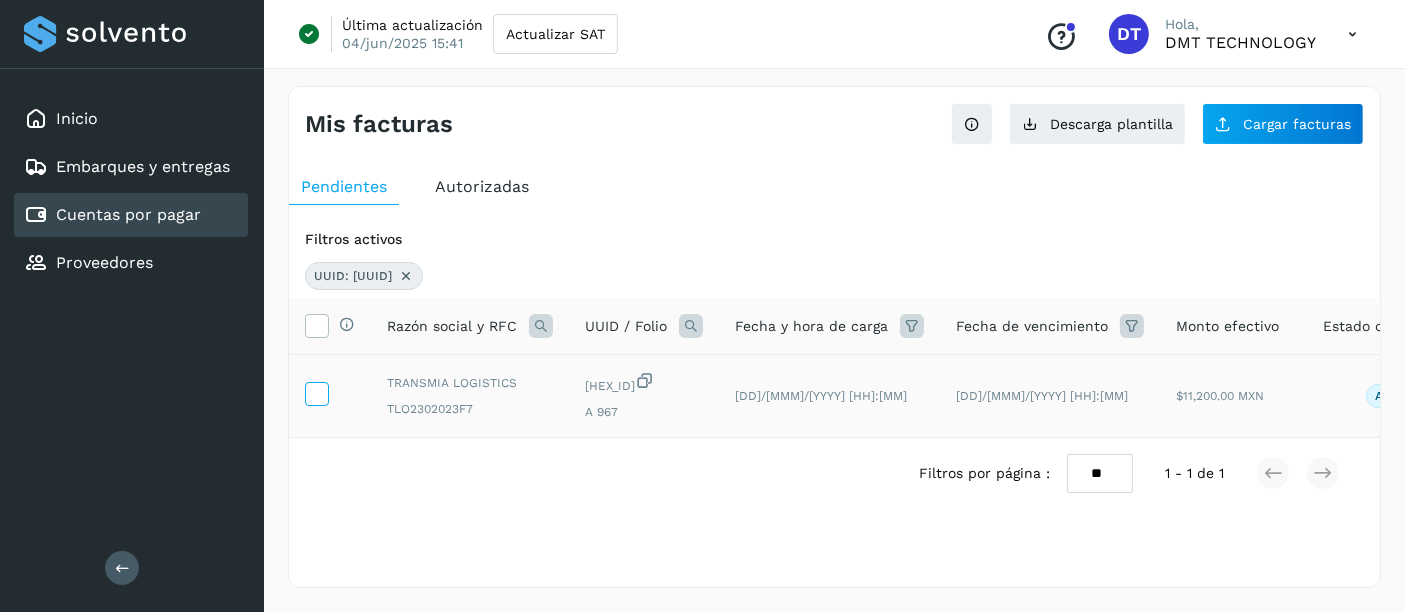 click at bounding box center [316, 392] 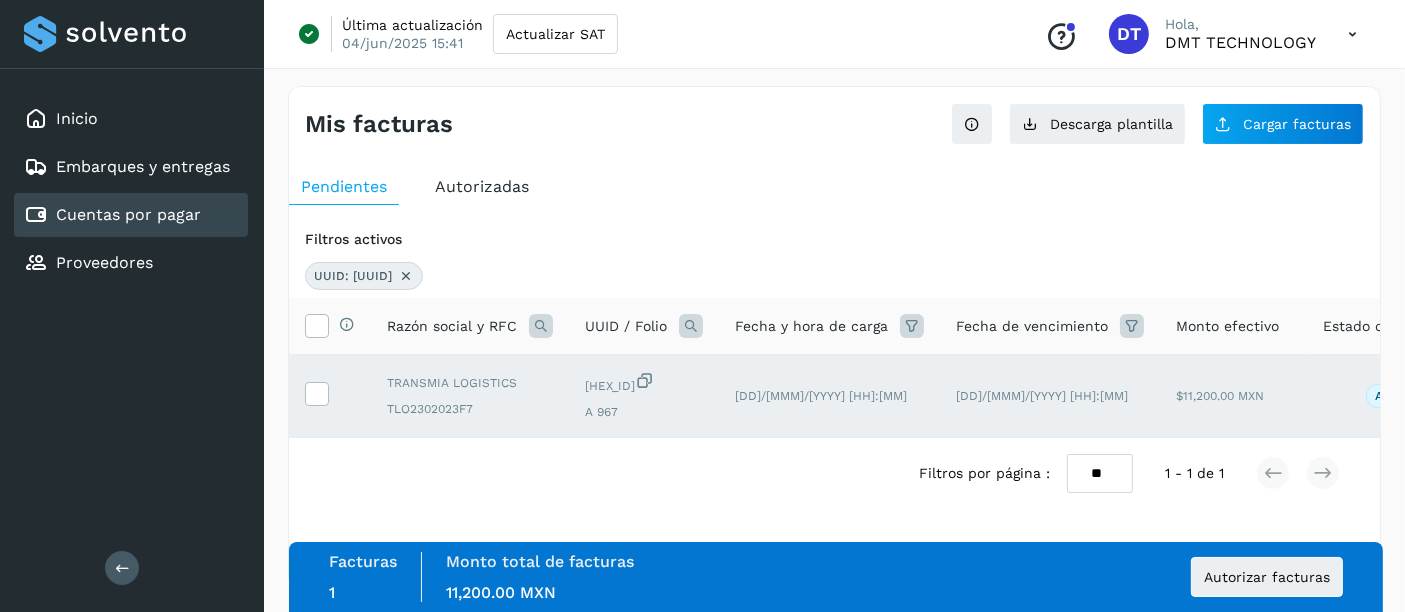 click at bounding box center (406, 276) 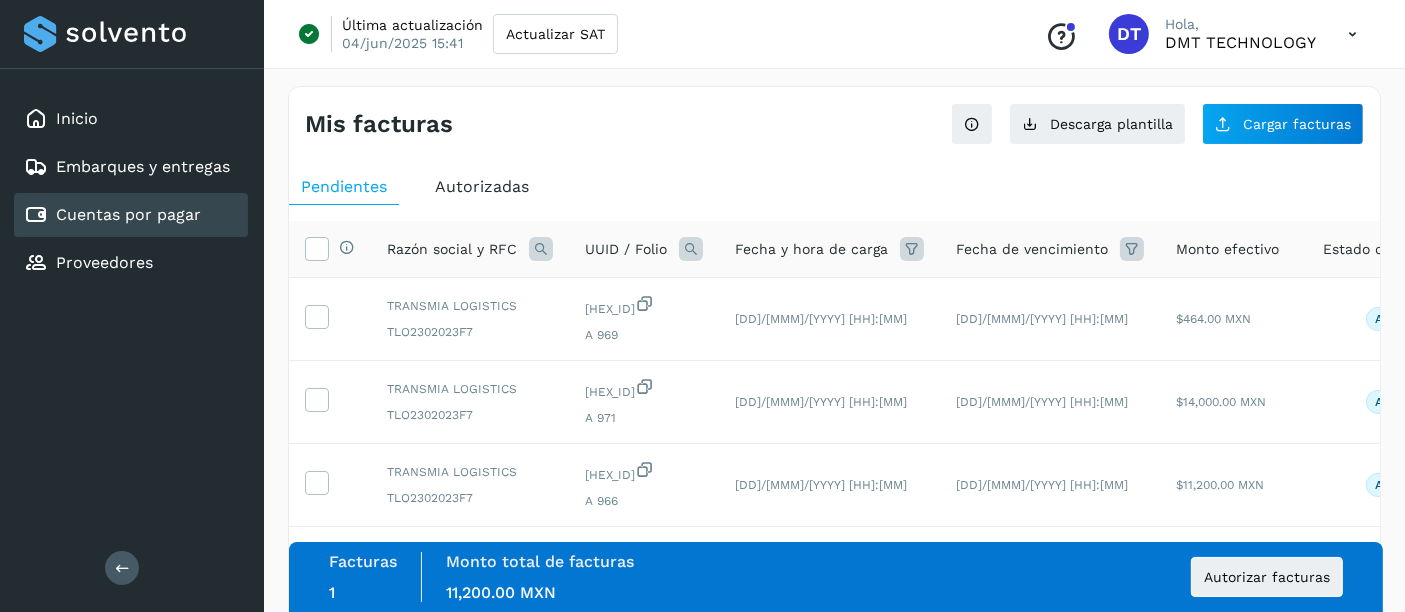 click at bounding box center [691, 249] 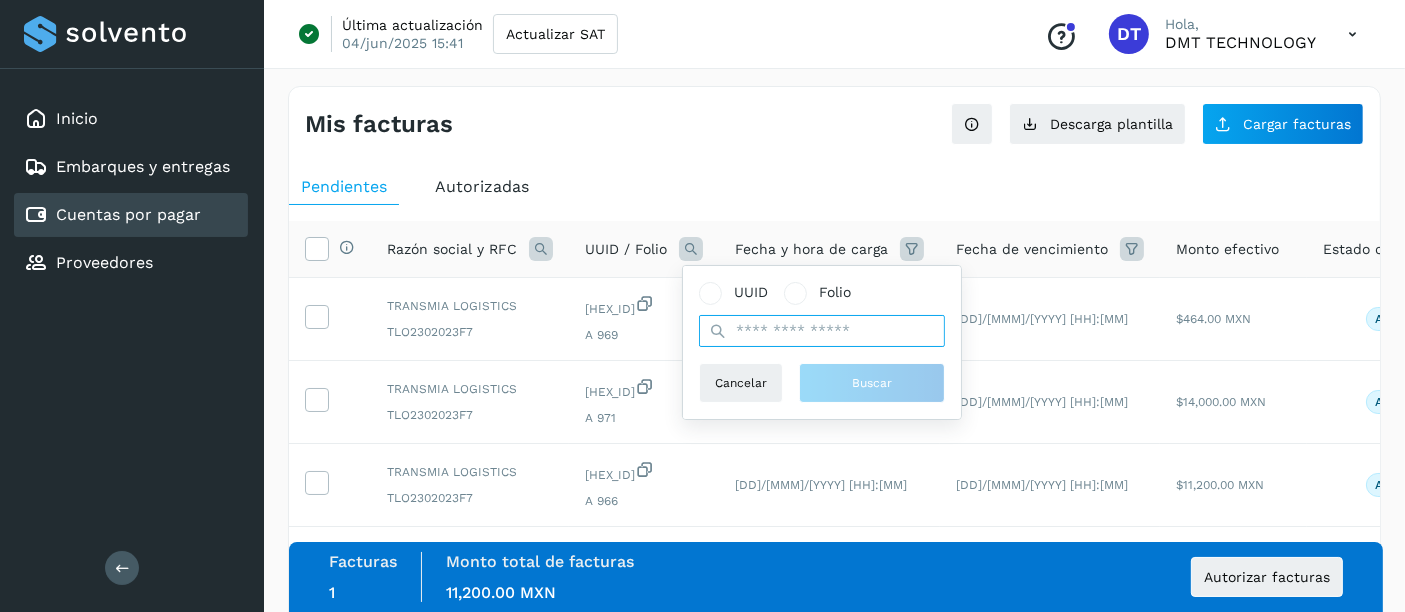 click at bounding box center (822, 331) 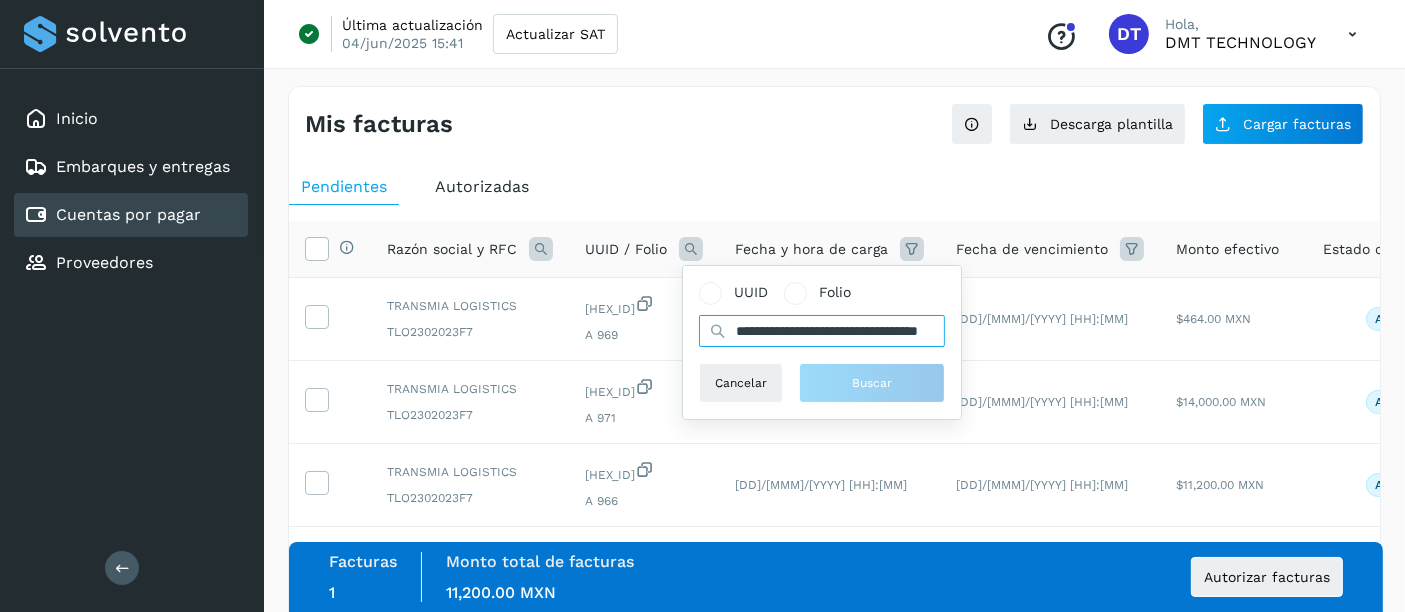 scroll, scrollTop: 0, scrollLeft: 99, axis: horizontal 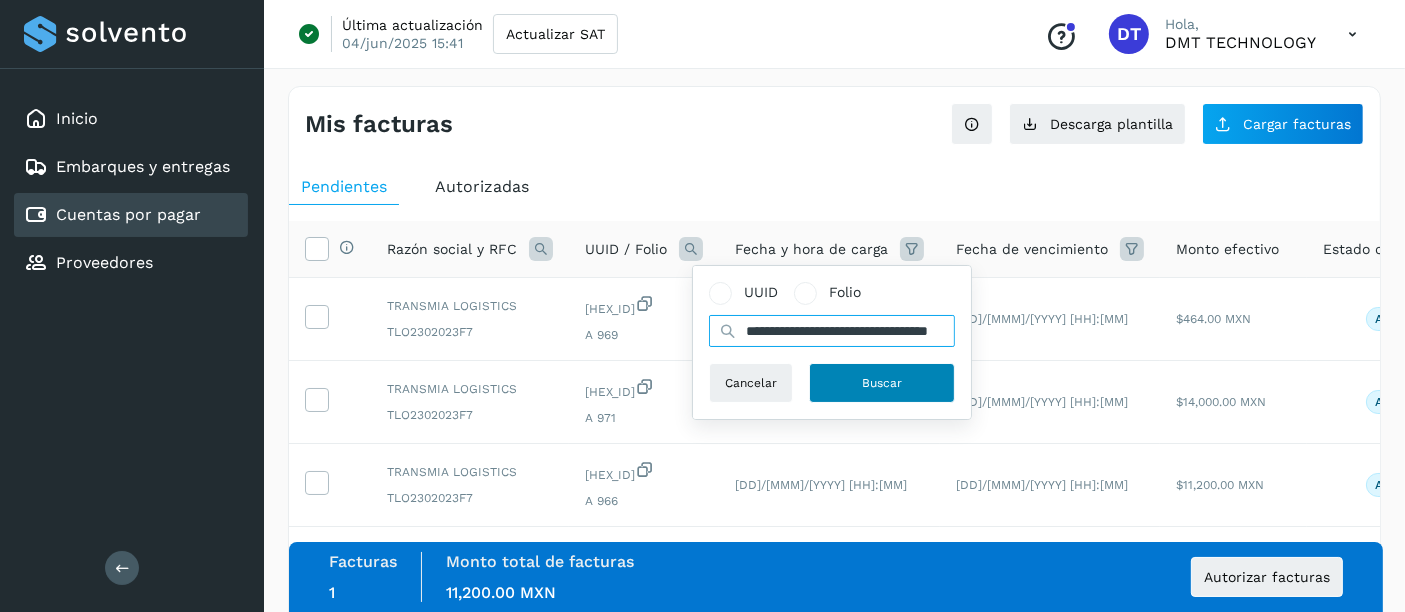 type on "**********" 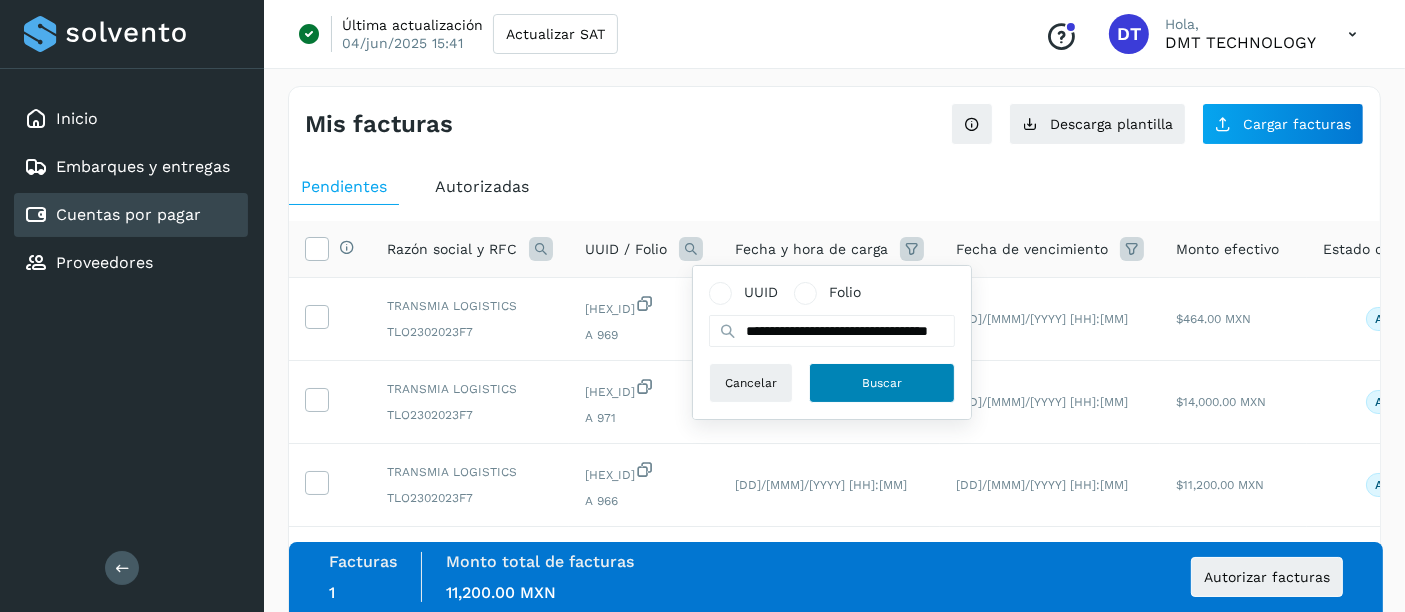 click on "Buscar" 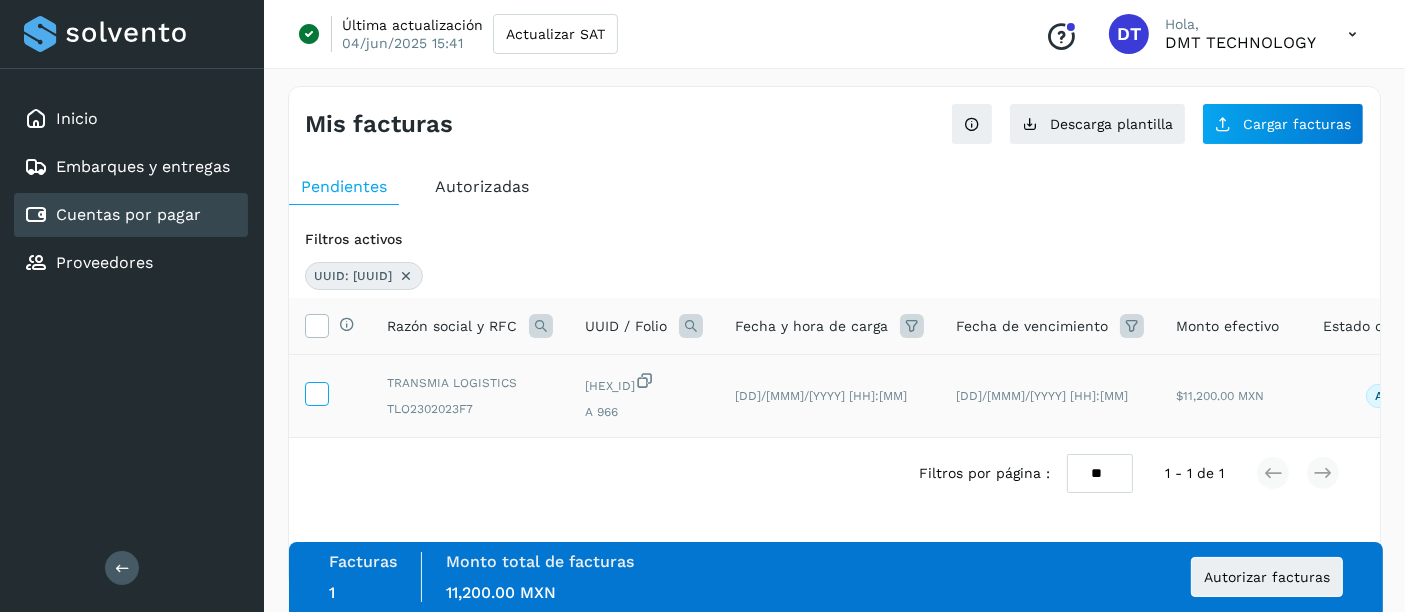 click at bounding box center (316, 392) 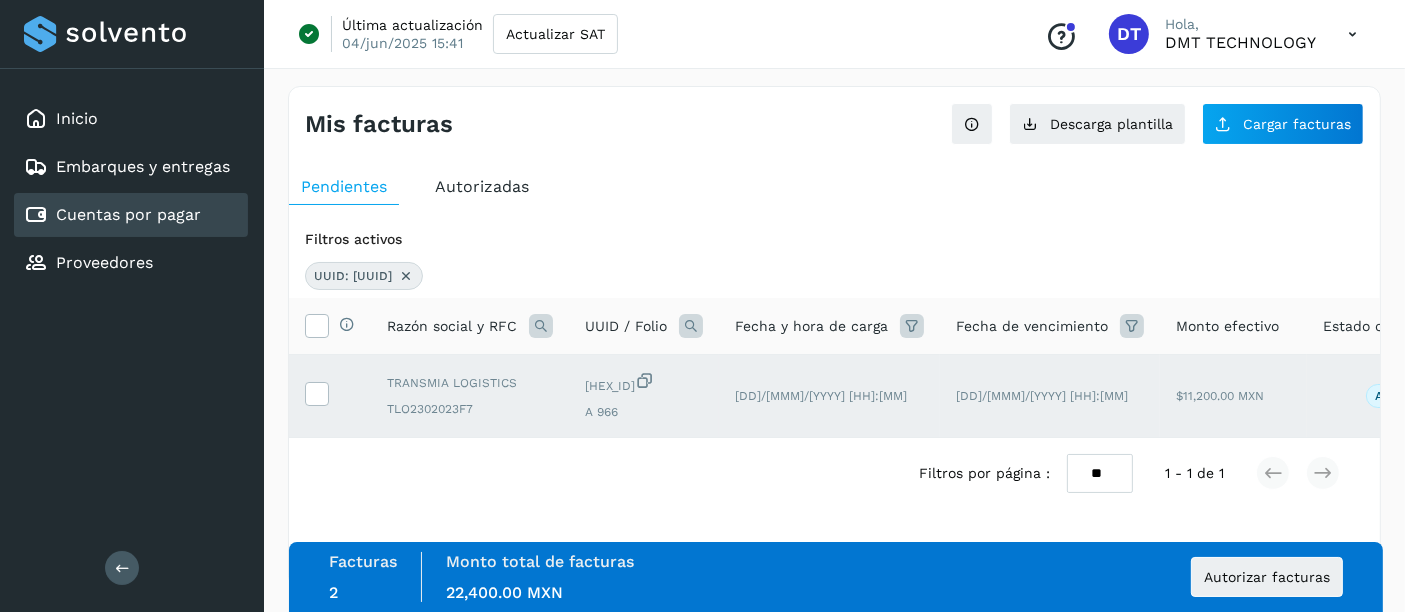 click at bounding box center [691, 326] 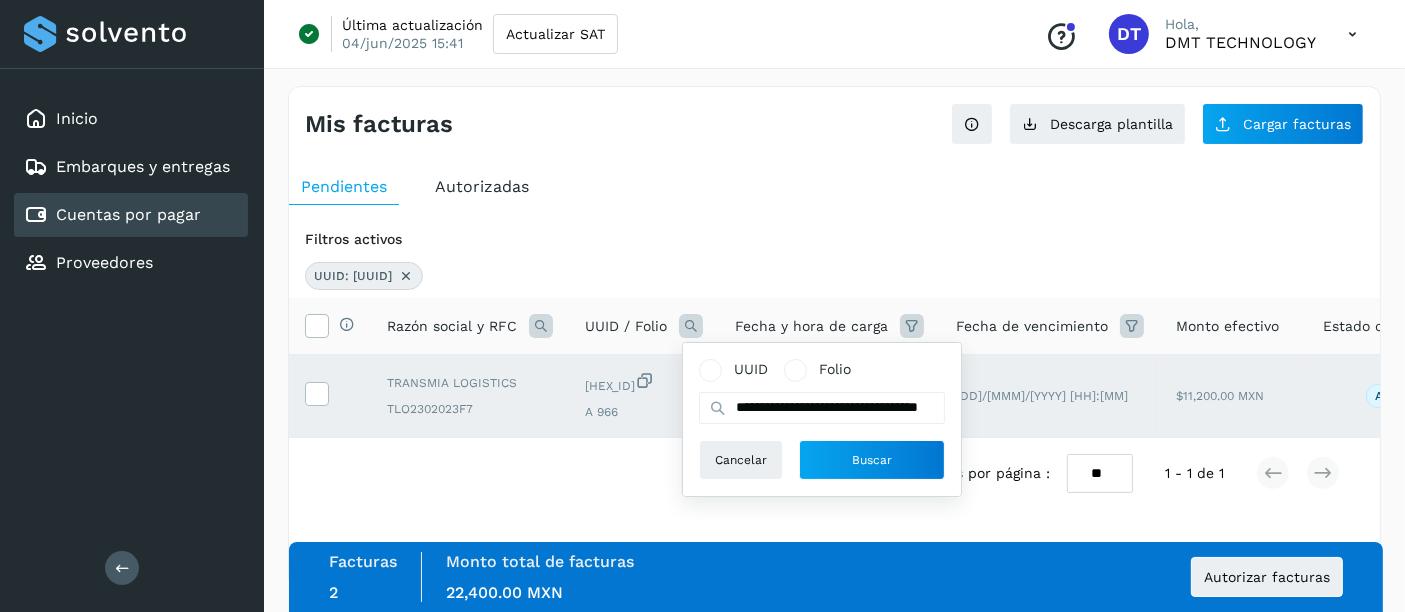 click at bounding box center [406, 276] 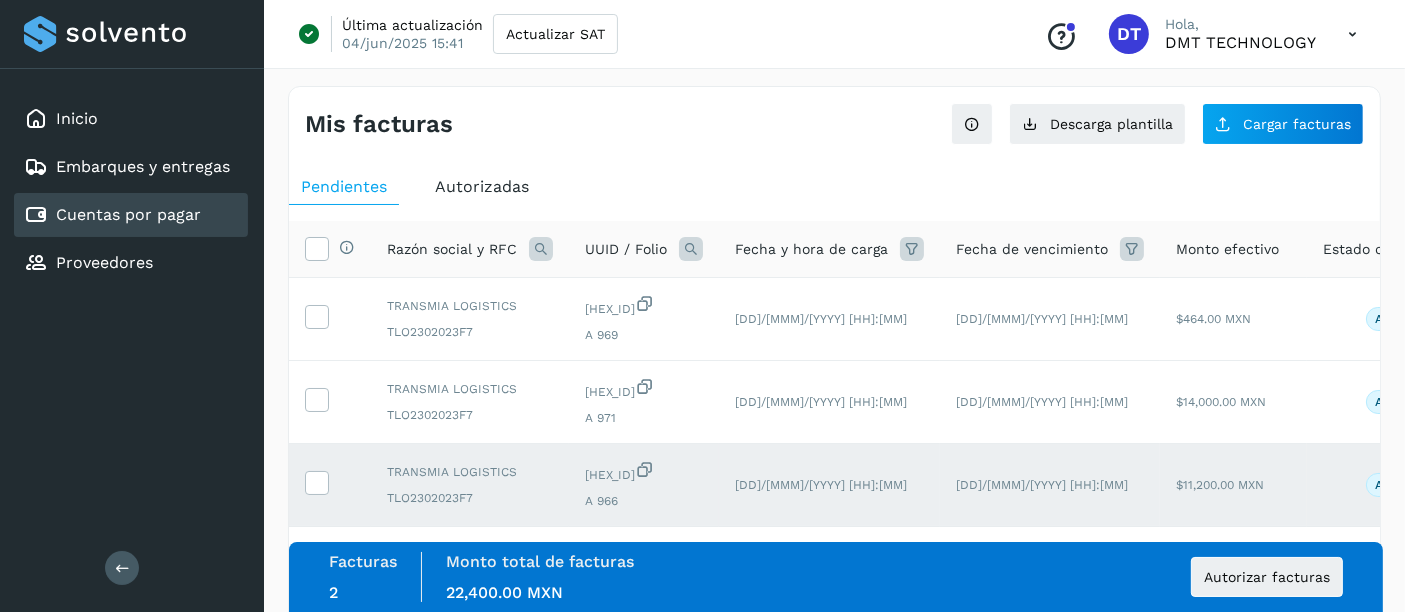 click at bounding box center (691, 249) 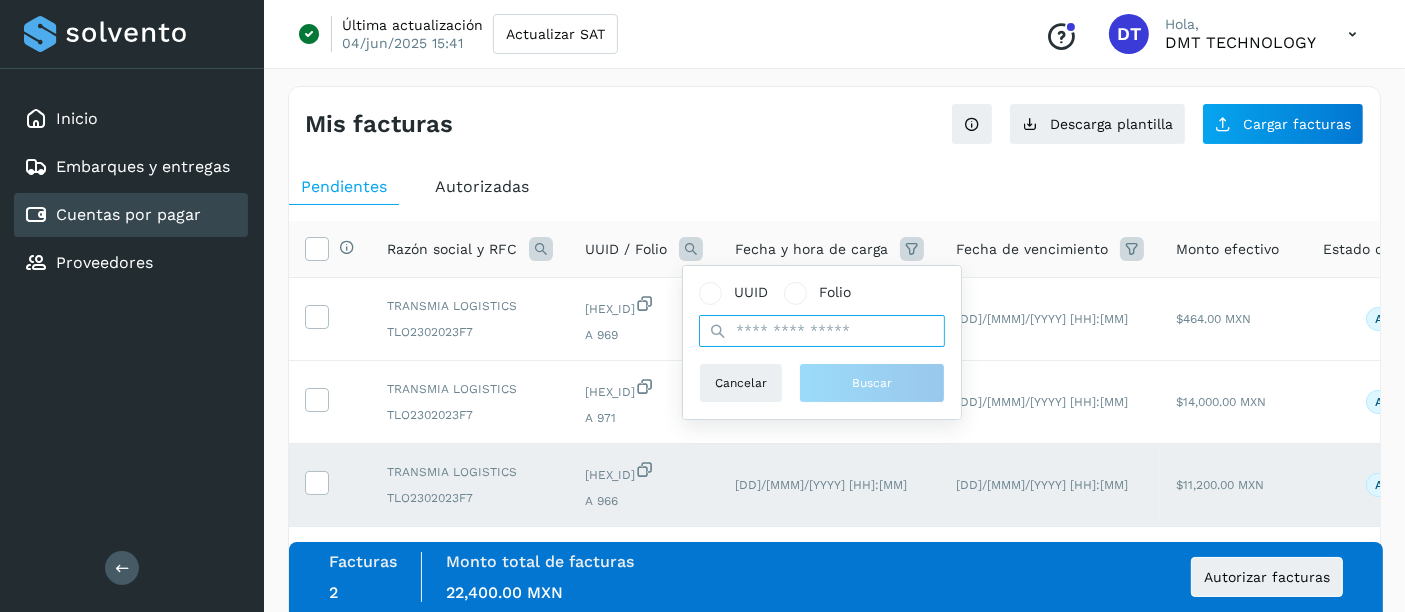 click at bounding box center (822, 331) 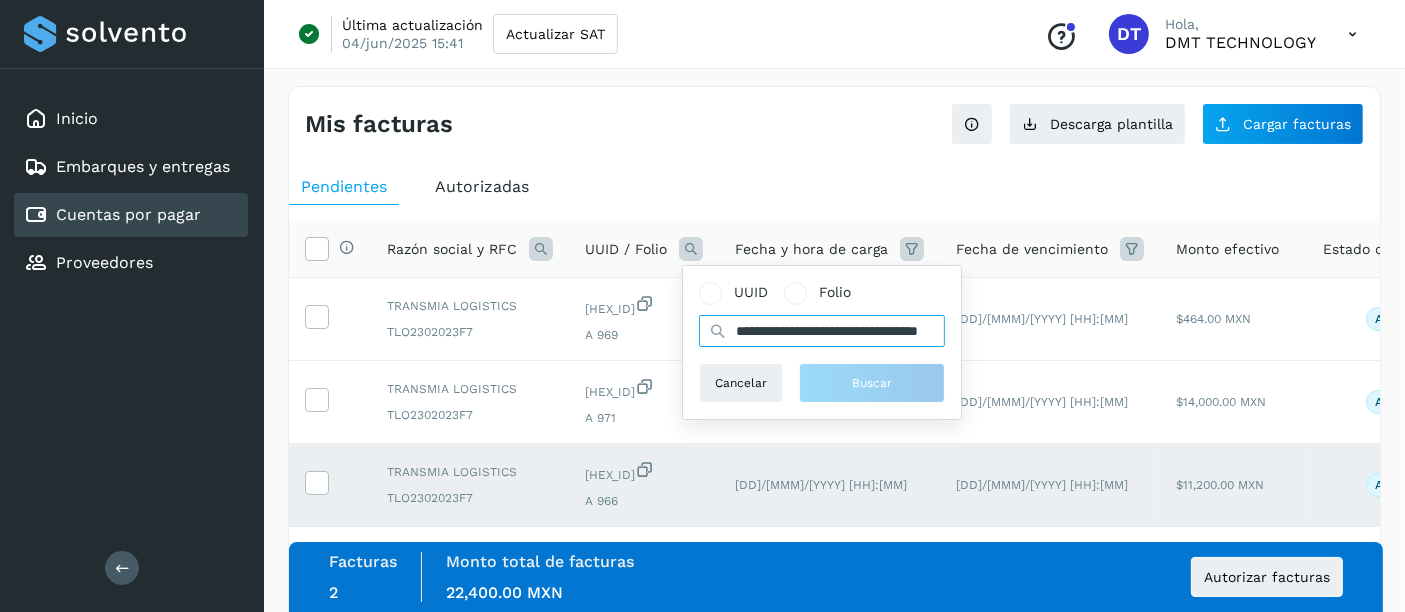 scroll, scrollTop: 0, scrollLeft: 100, axis: horizontal 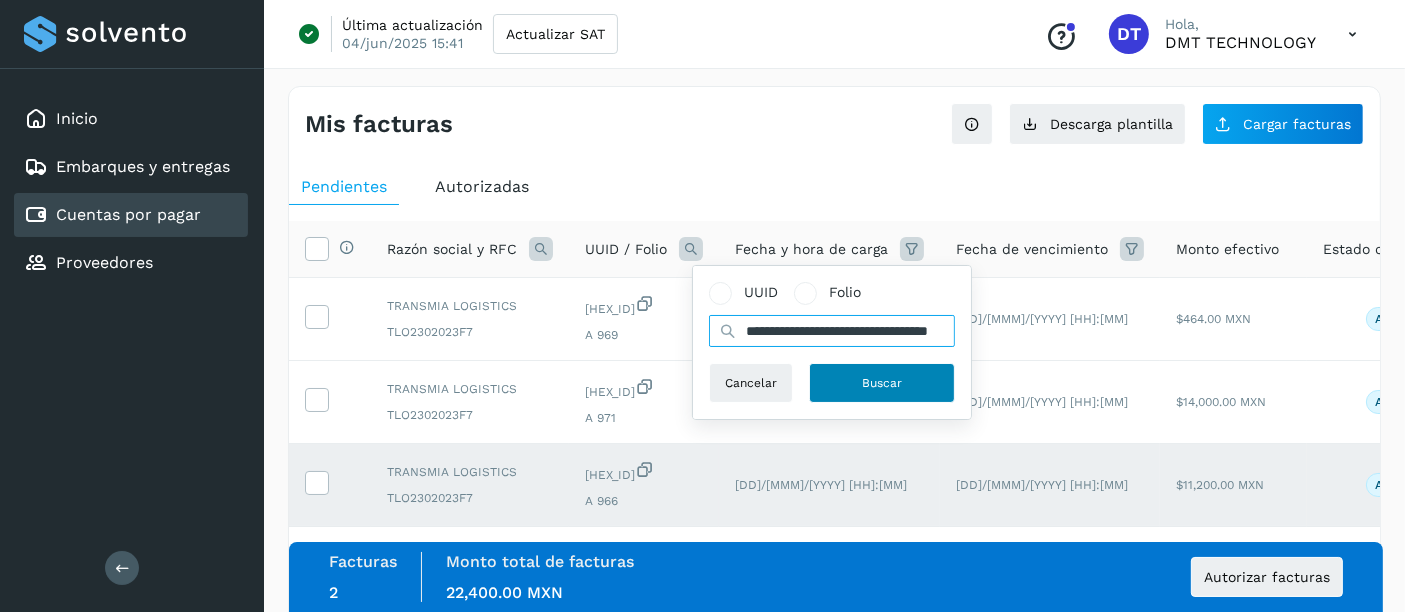 type on "**********" 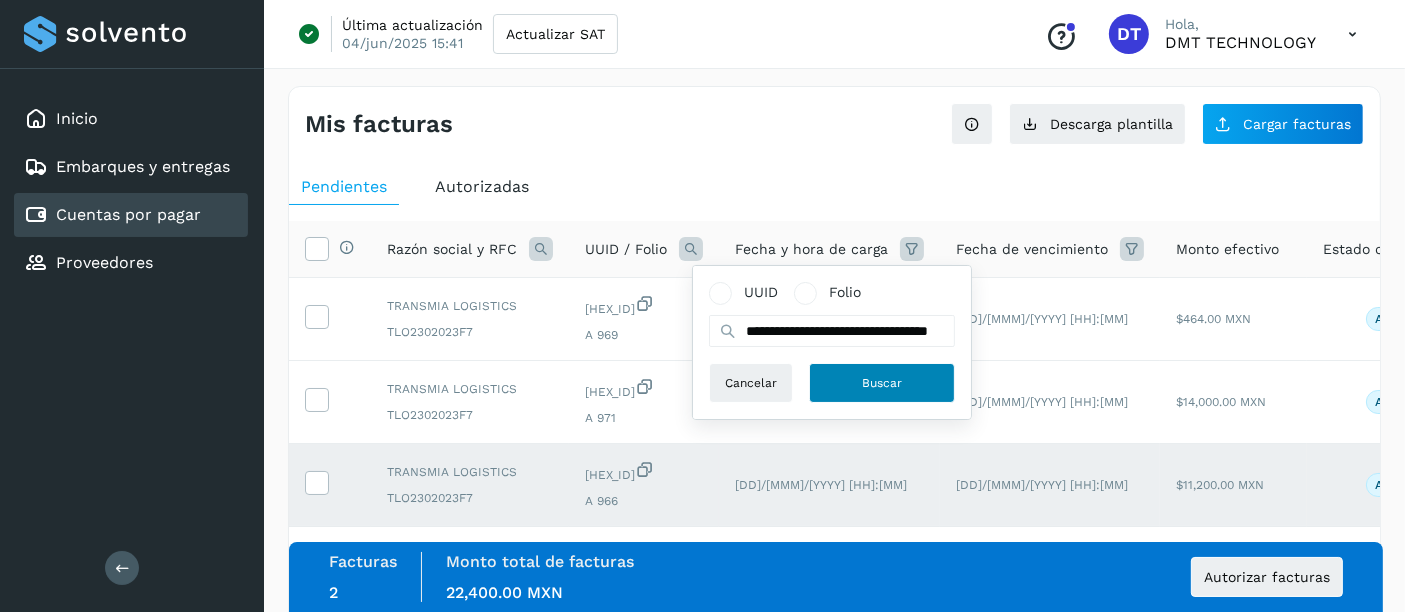click on "Buscar" 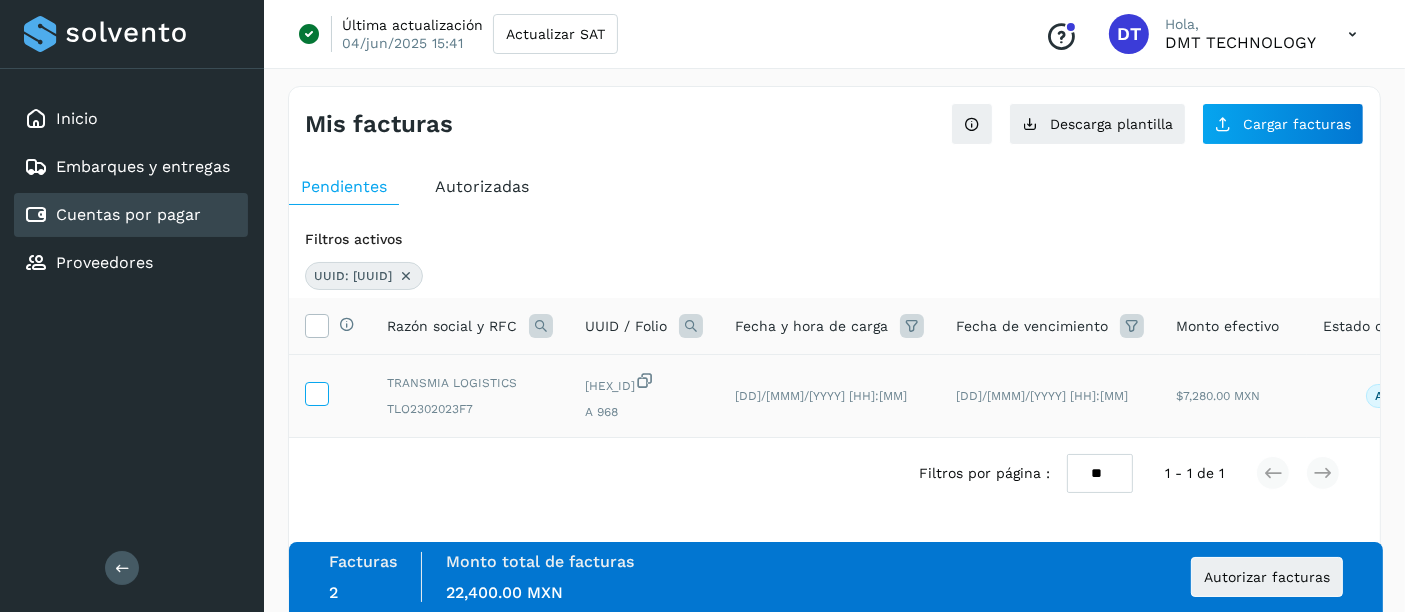 click at bounding box center [316, 392] 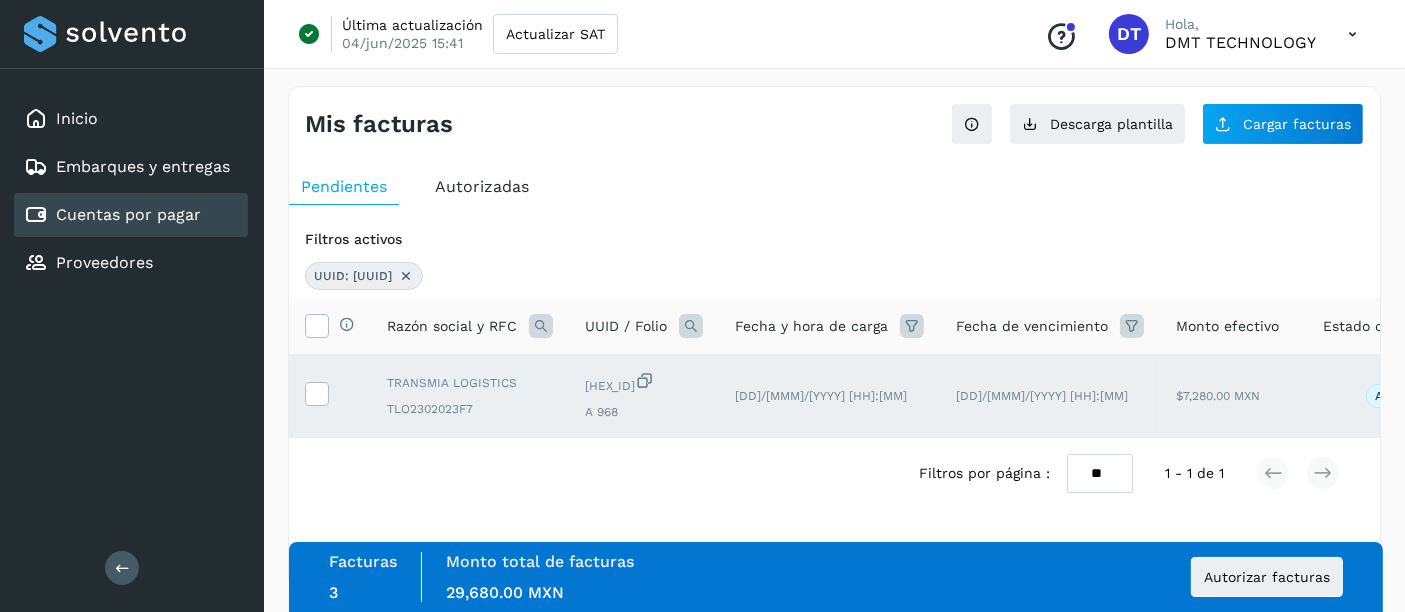 click at bounding box center (406, 276) 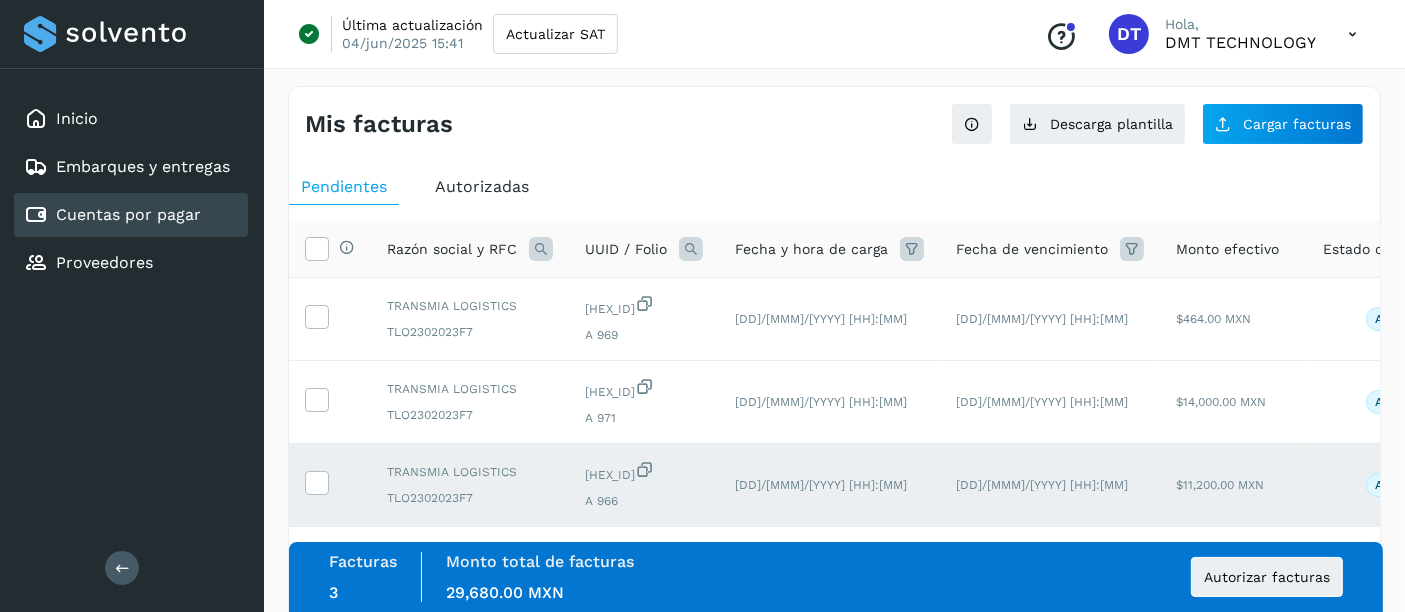 click at bounding box center [691, 249] 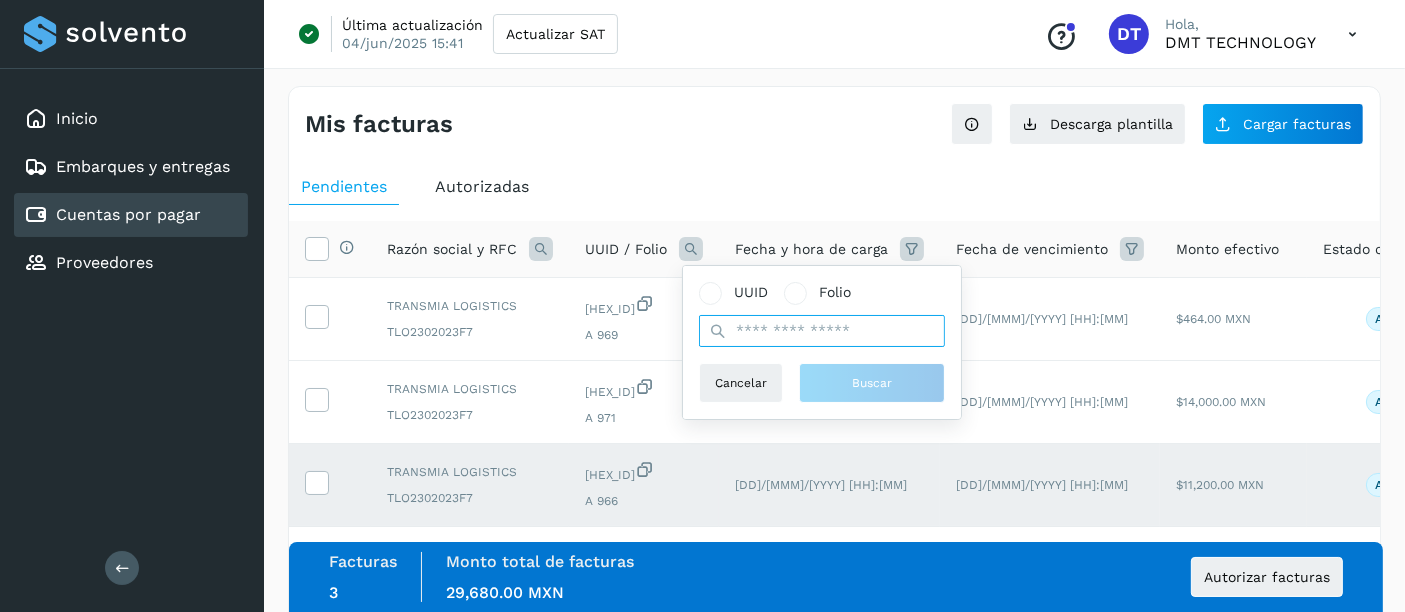 click at bounding box center (822, 331) 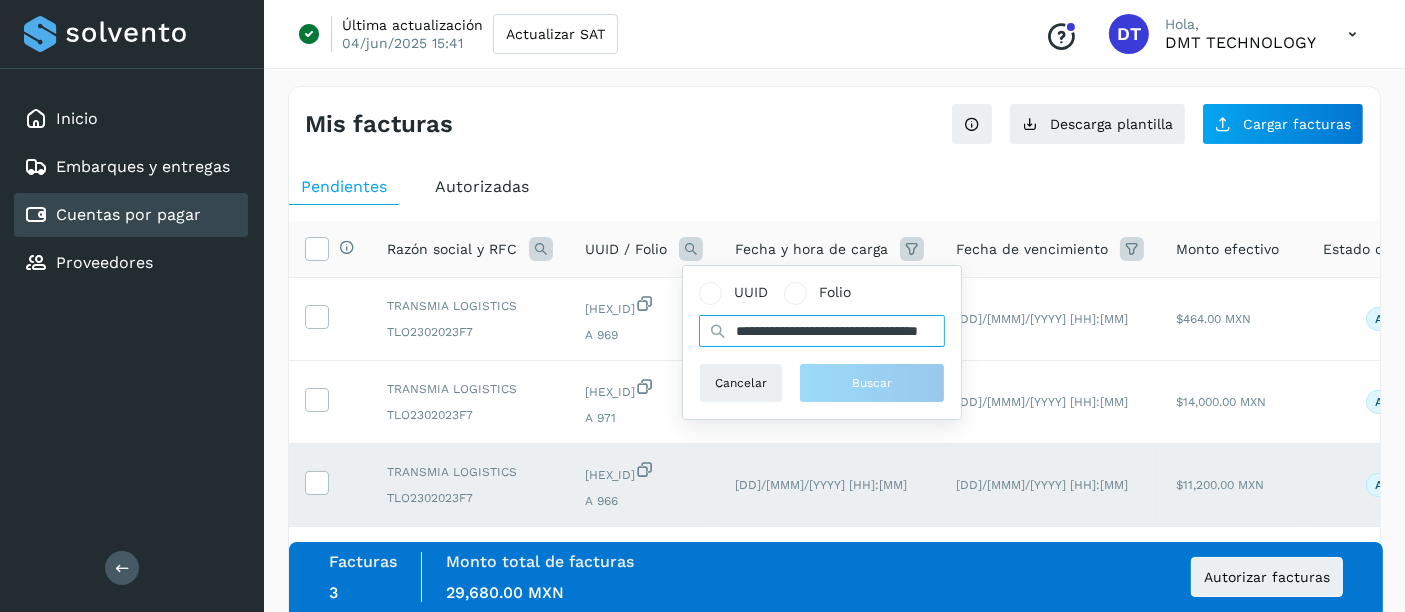 scroll, scrollTop: 0, scrollLeft: 94, axis: horizontal 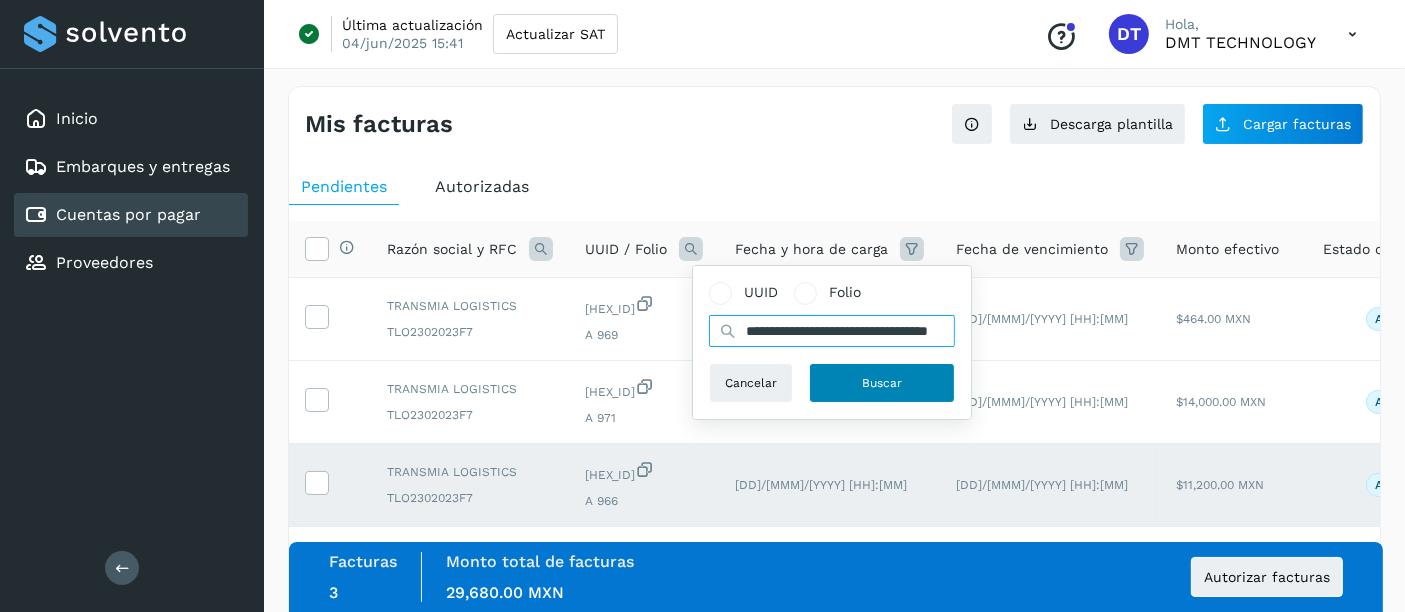type on "**********" 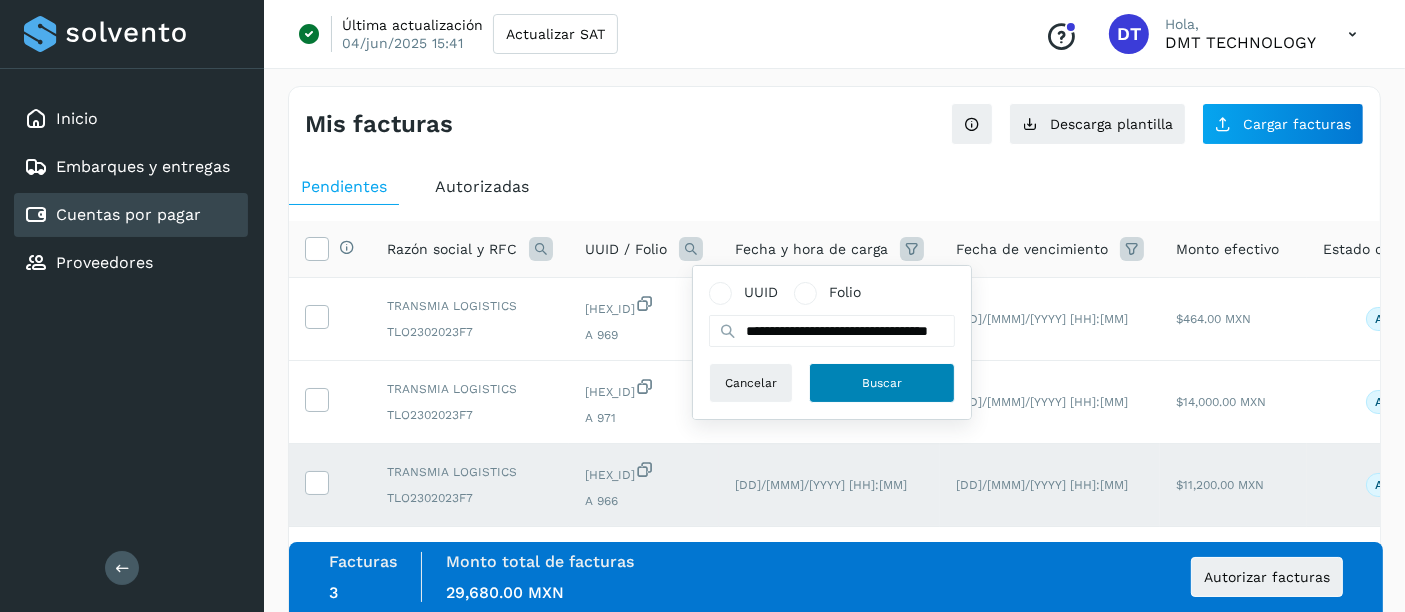 click on "Buscar" 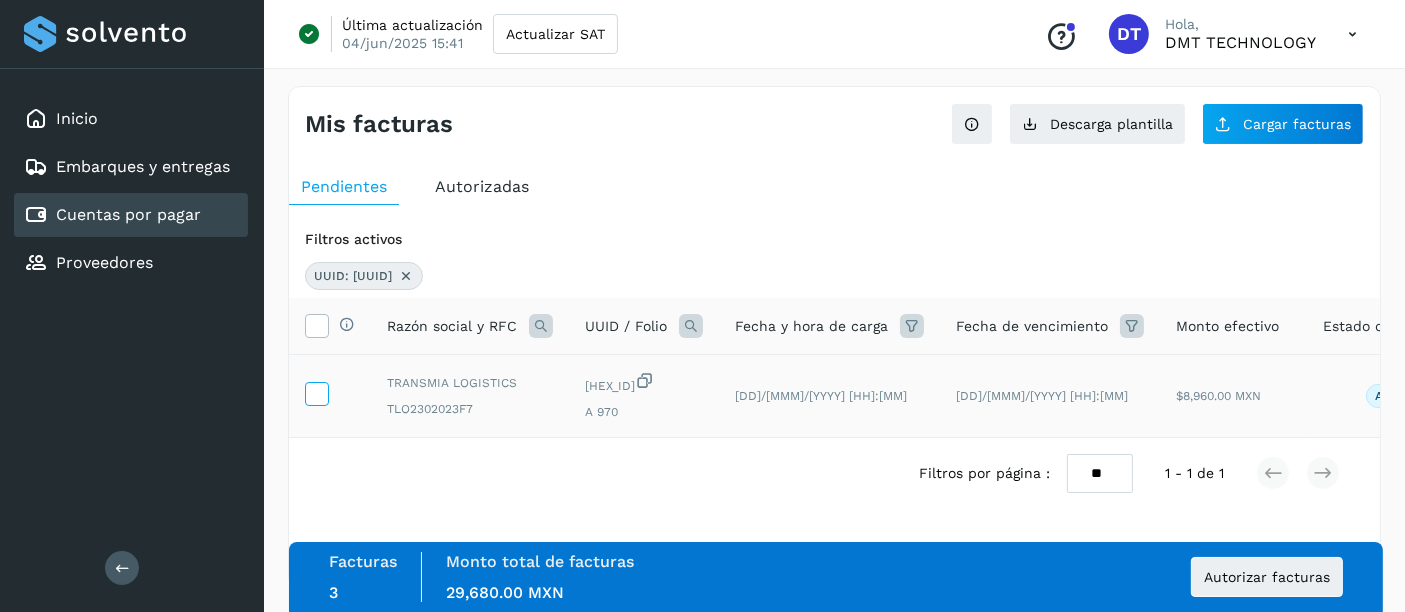 click at bounding box center (316, 392) 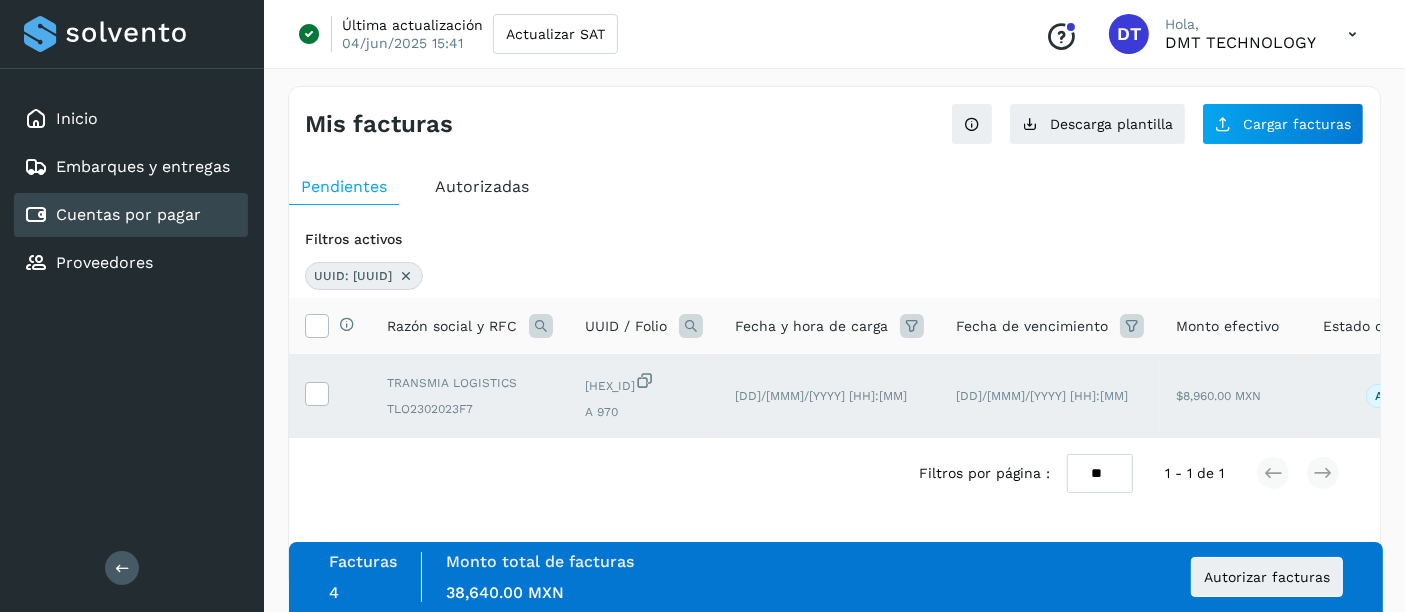click at bounding box center [406, 276] 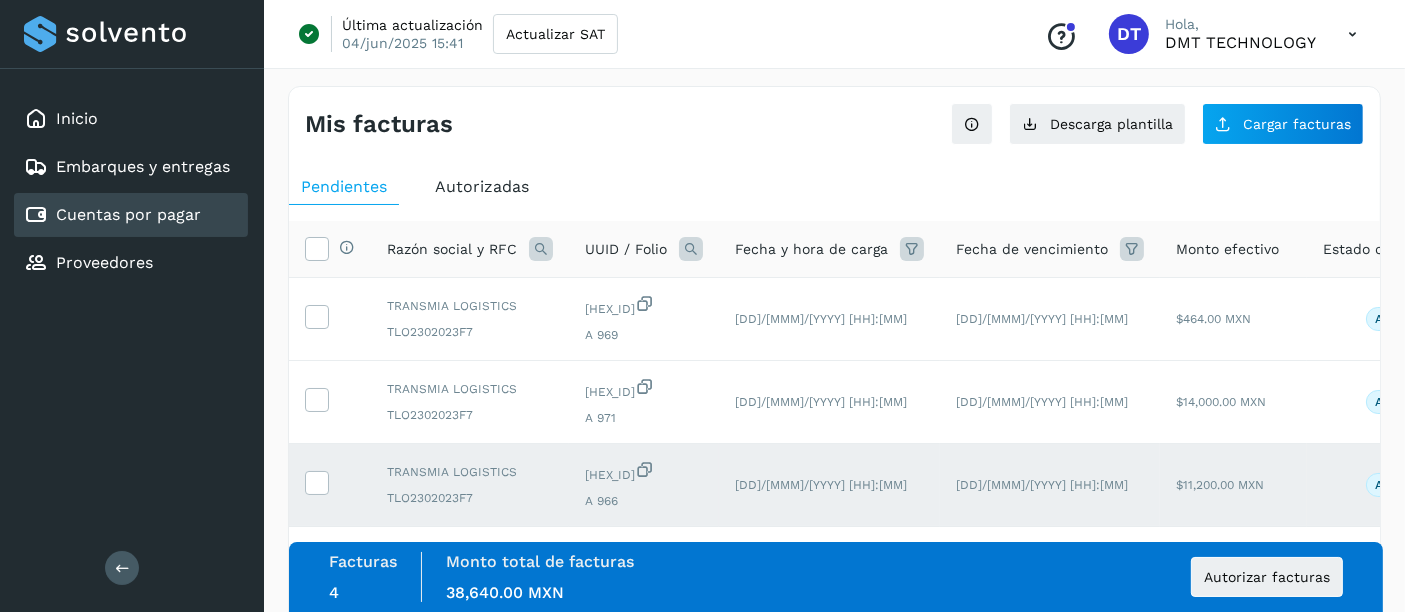 click at bounding box center (691, 249) 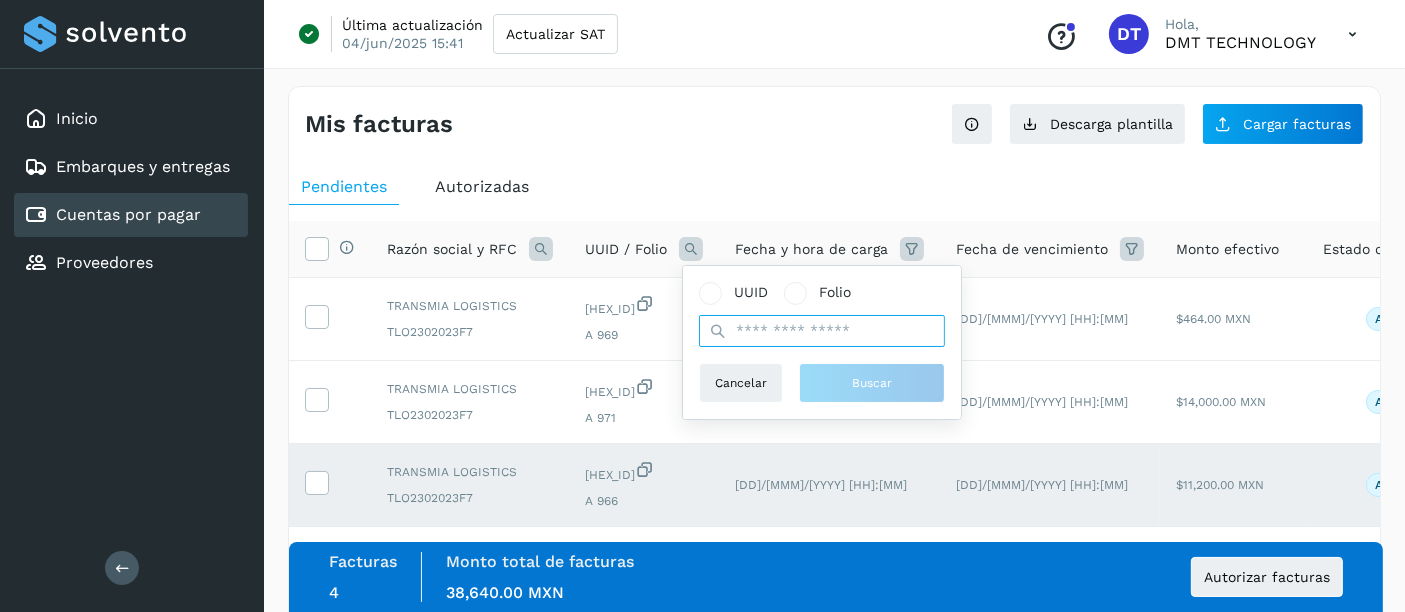 click at bounding box center [822, 331] 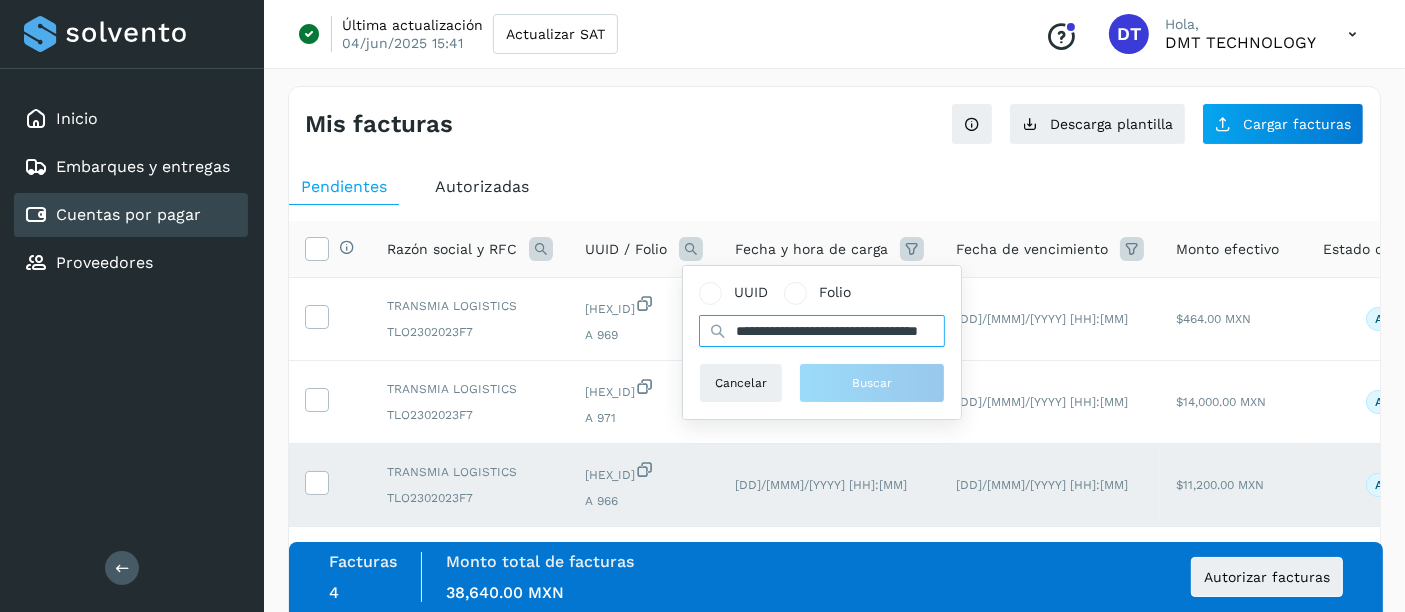 scroll, scrollTop: 0, scrollLeft: 97, axis: horizontal 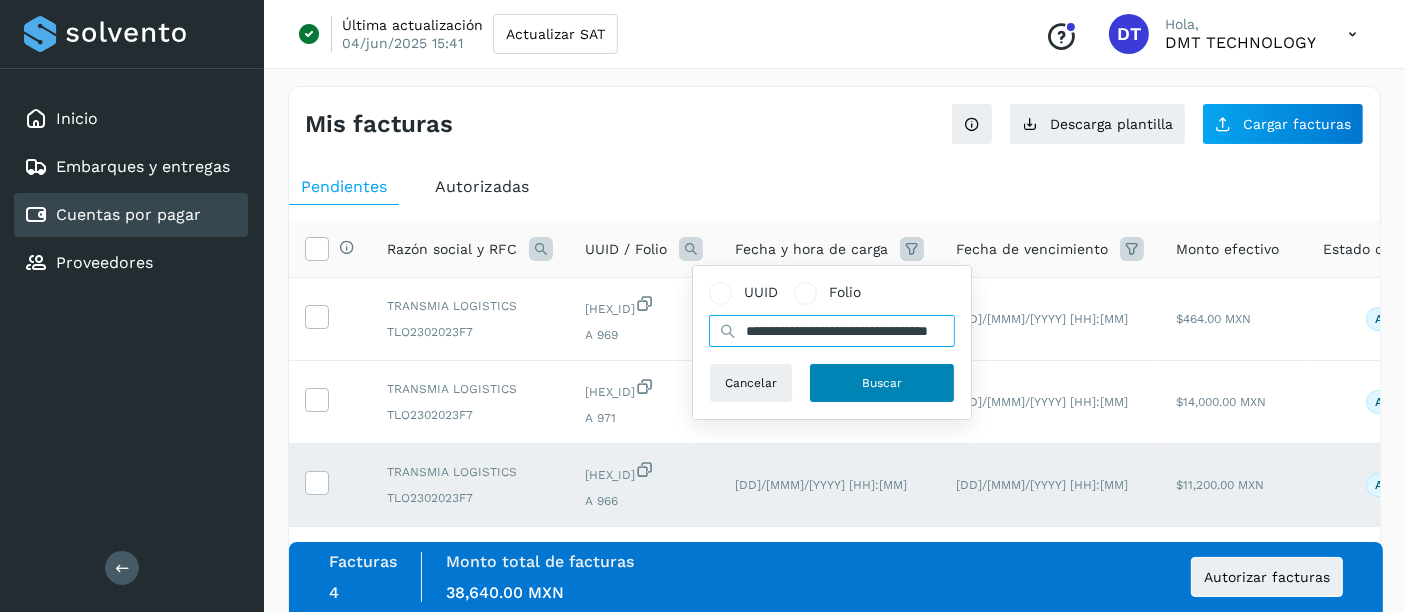 type on "**********" 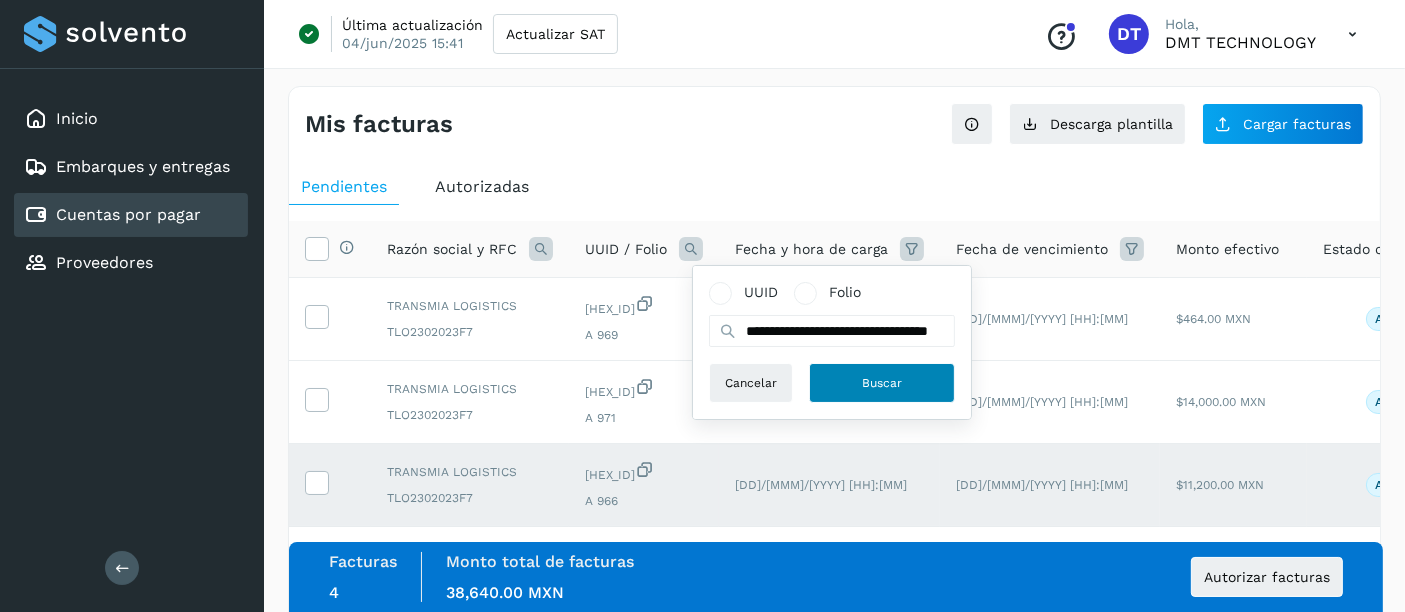 click on "Buscar" at bounding box center [882, 383] 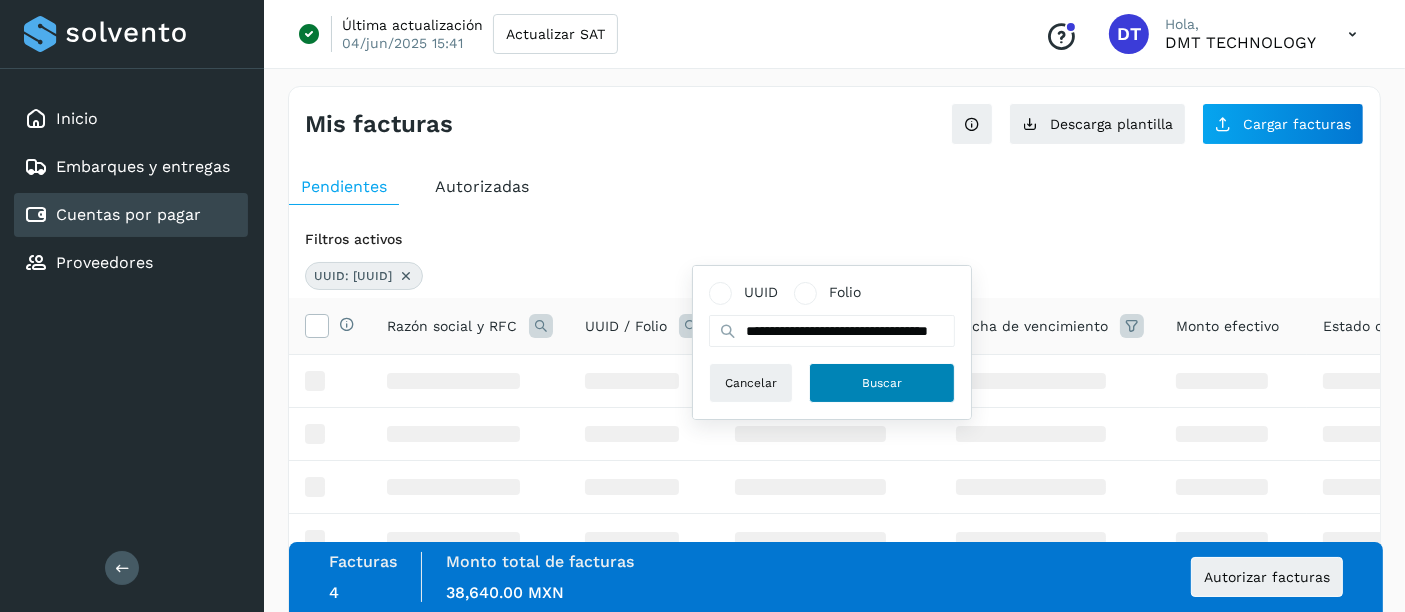 scroll, scrollTop: 0, scrollLeft: 0, axis: both 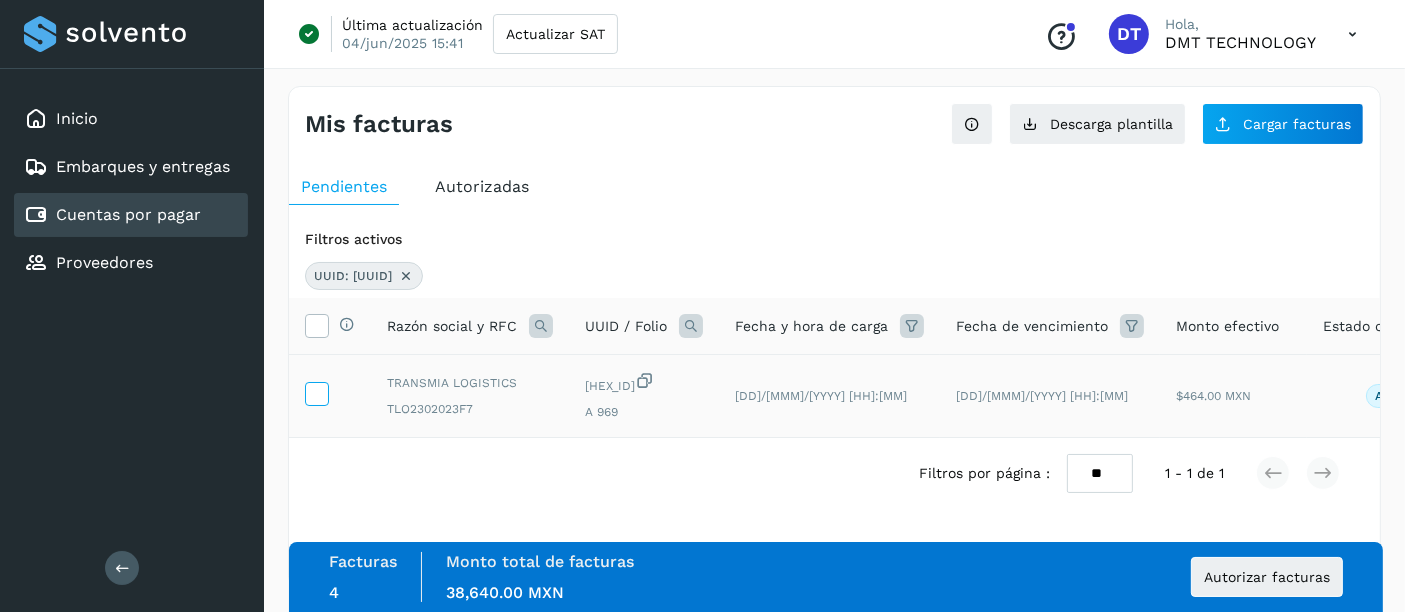 click at bounding box center [316, 392] 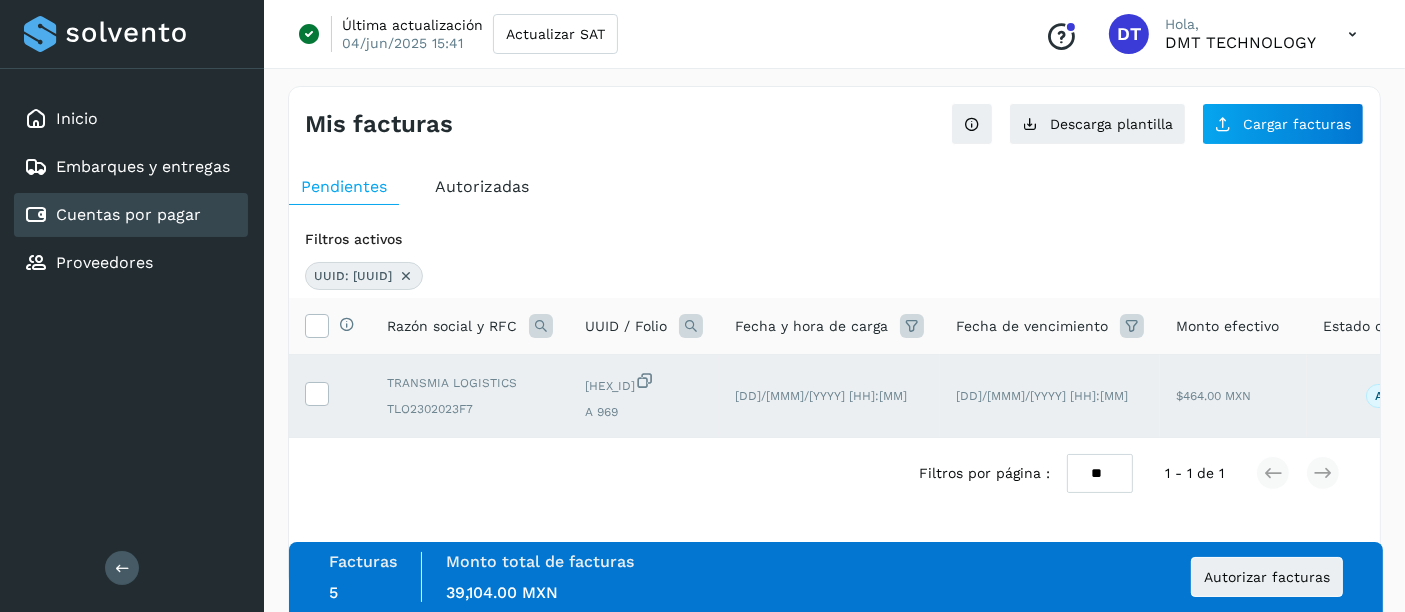 click at bounding box center [406, 276] 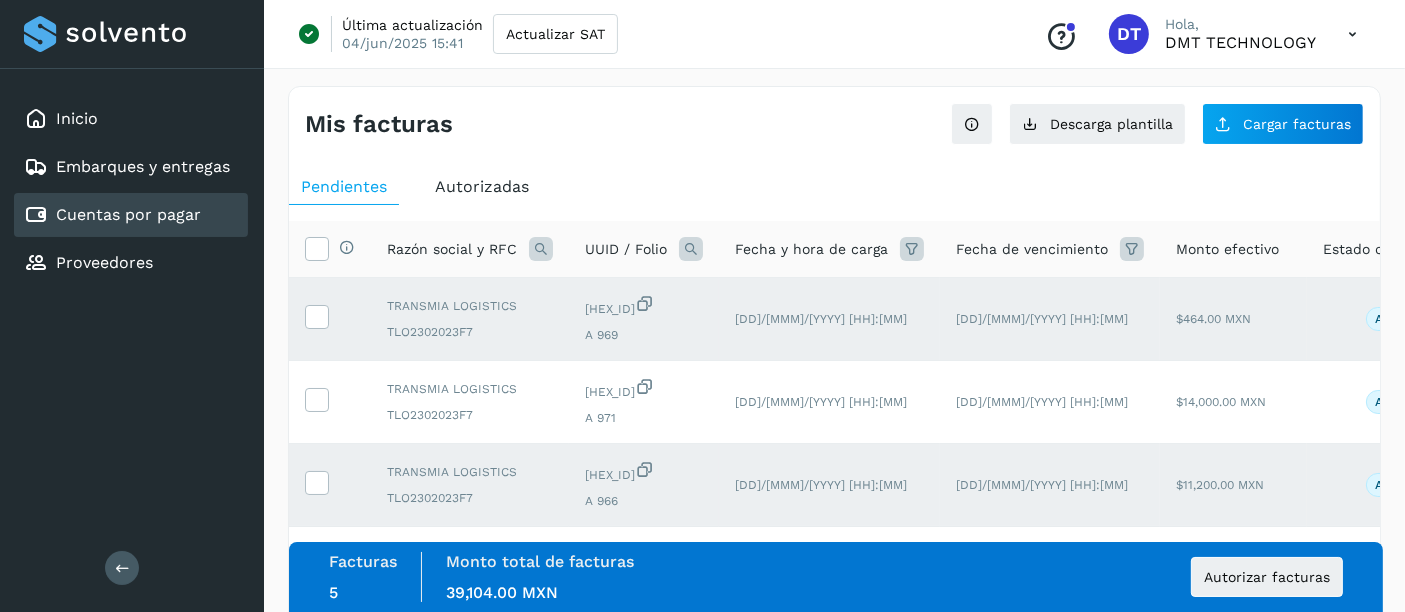click at bounding box center [691, 249] 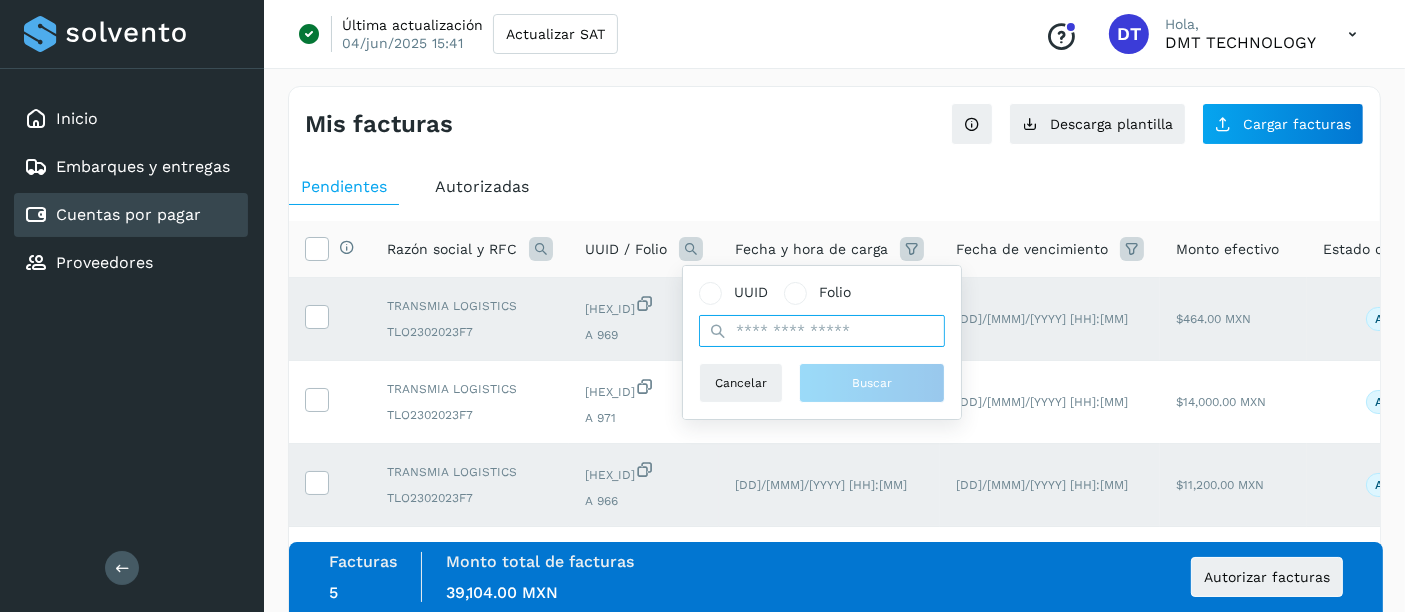 click at bounding box center (822, 331) 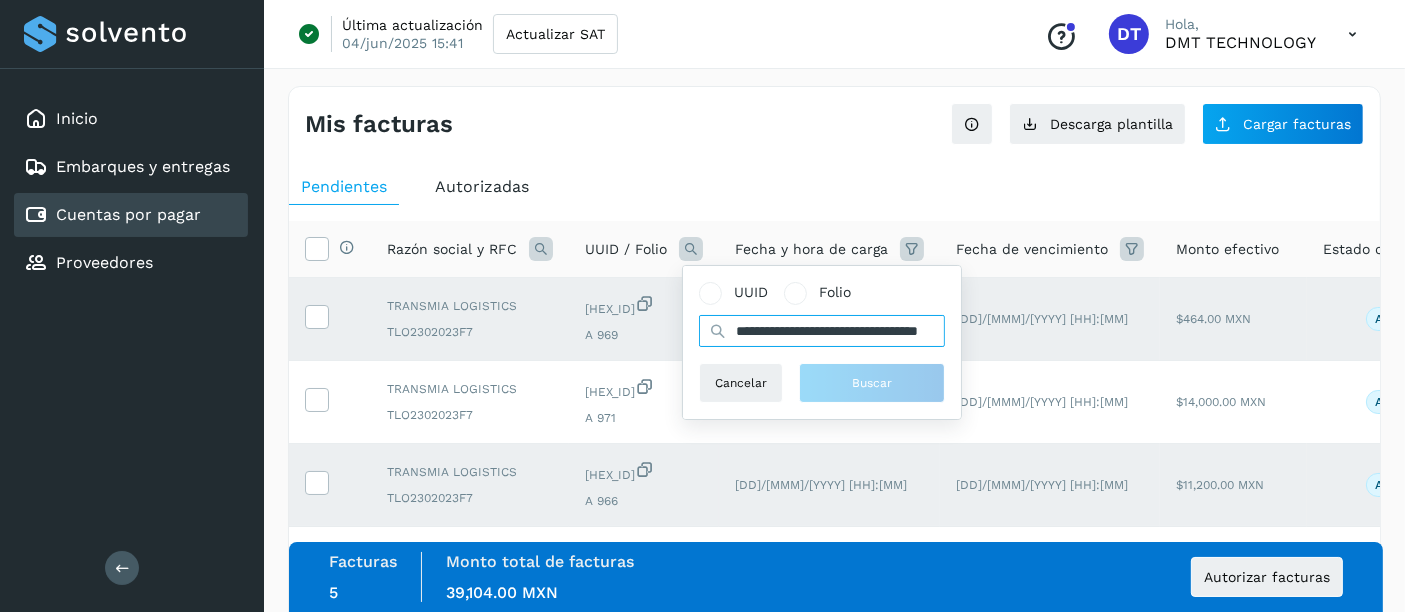 scroll, scrollTop: 0, scrollLeft: 91, axis: horizontal 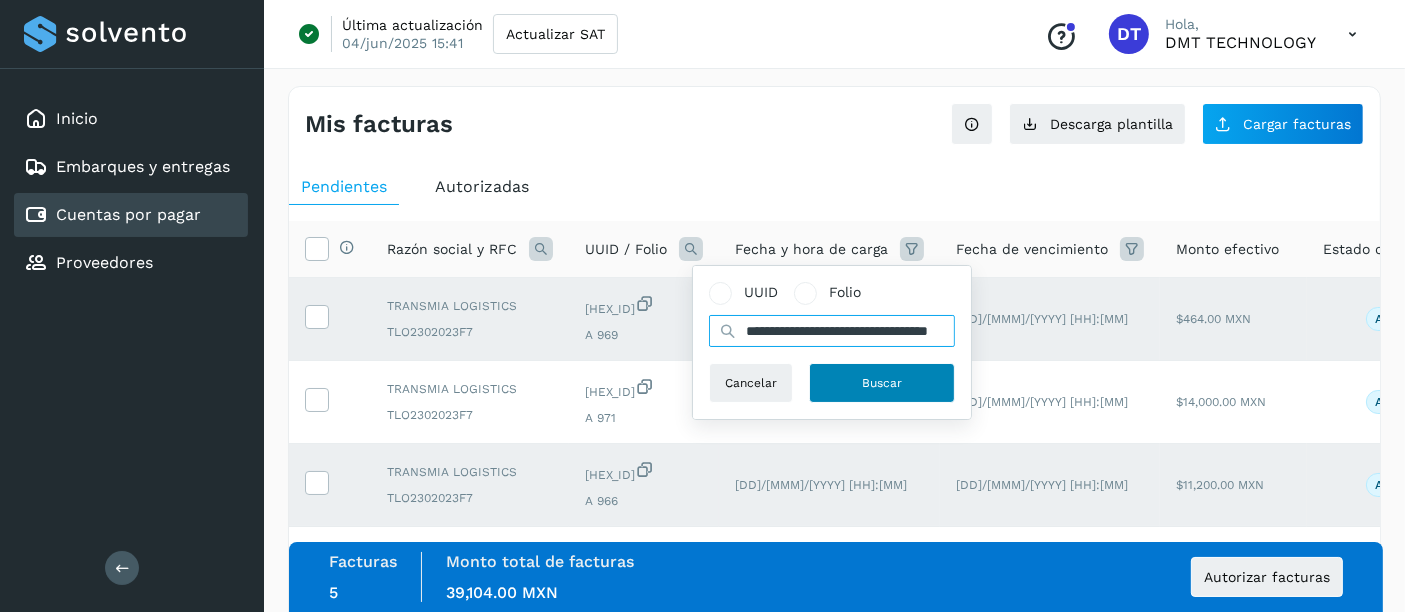 type on "**********" 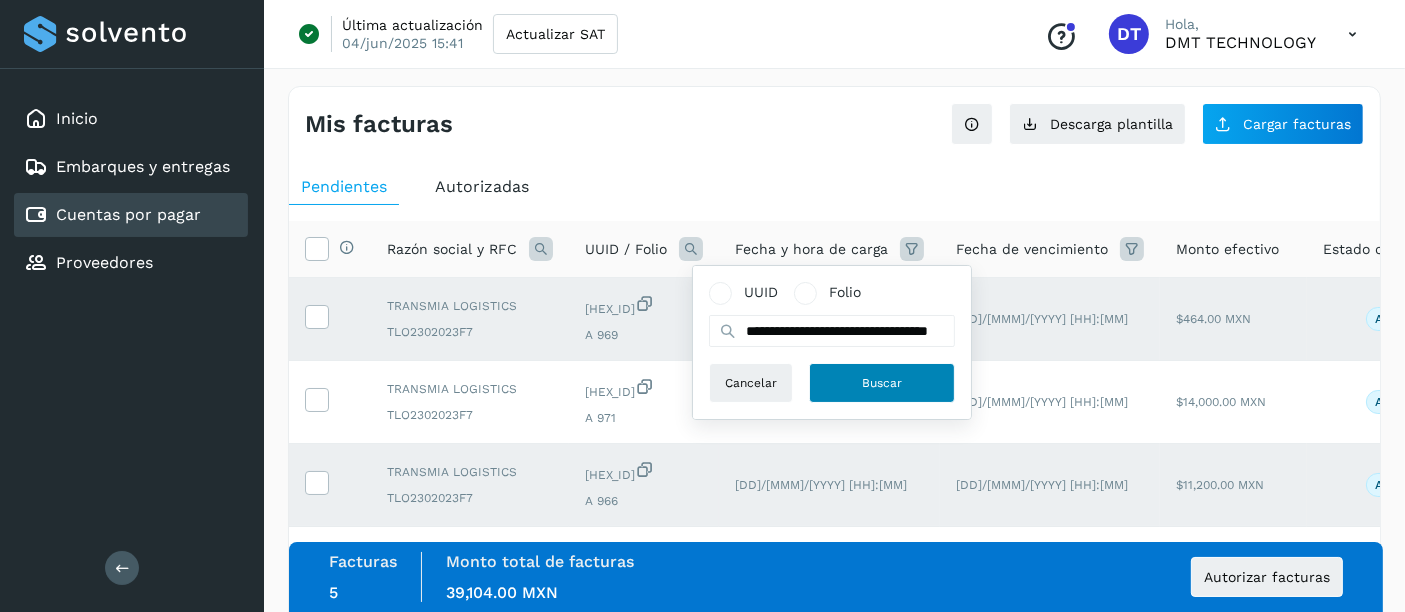 click on "Buscar" at bounding box center [882, 383] 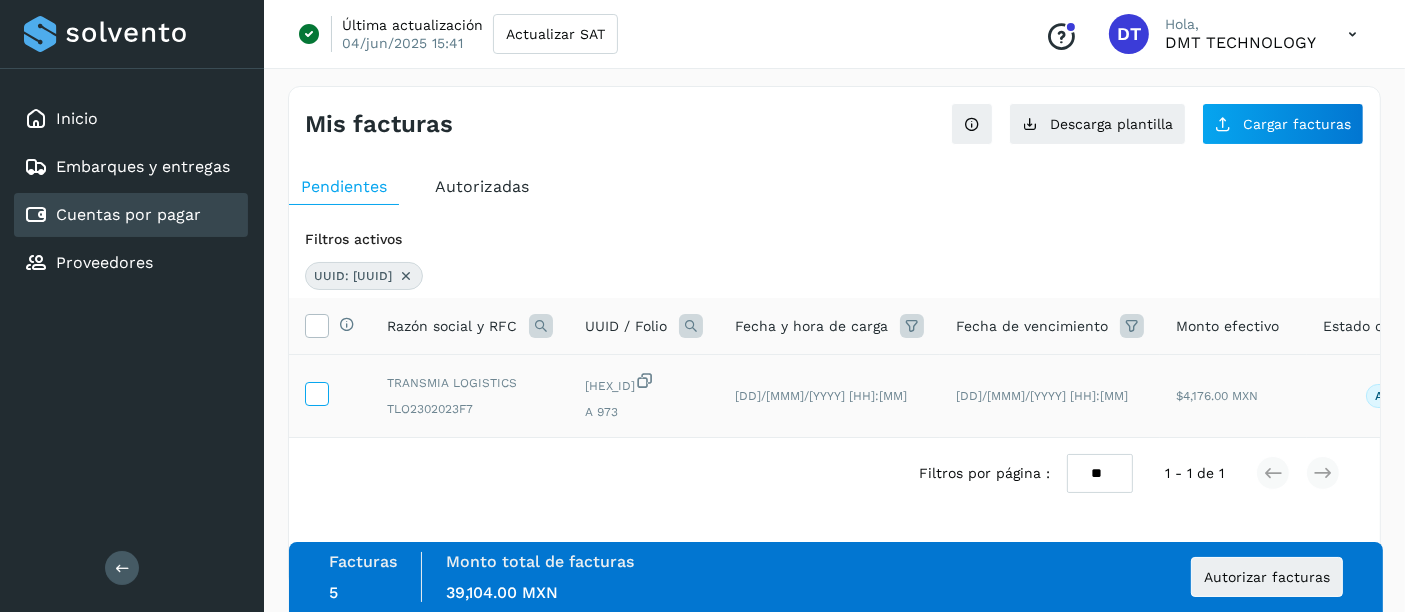 click at bounding box center [316, 392] 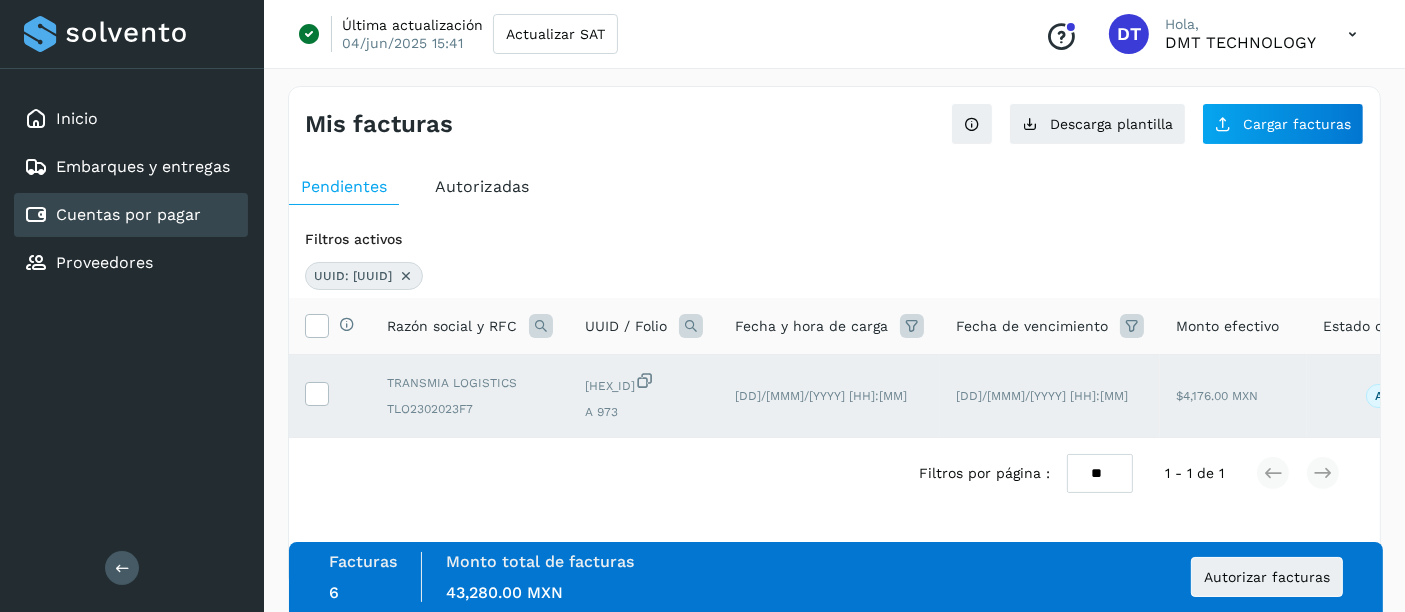 click at bounding box center (406, 276) 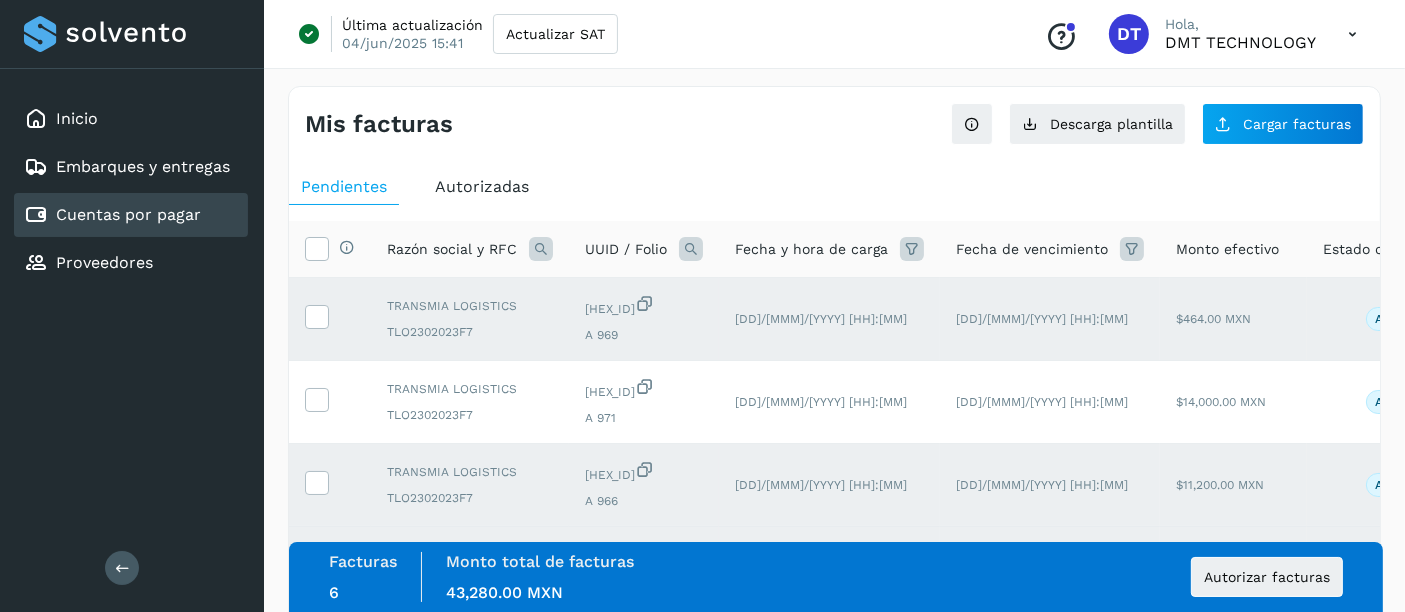 click at bounding box center [691, 249] 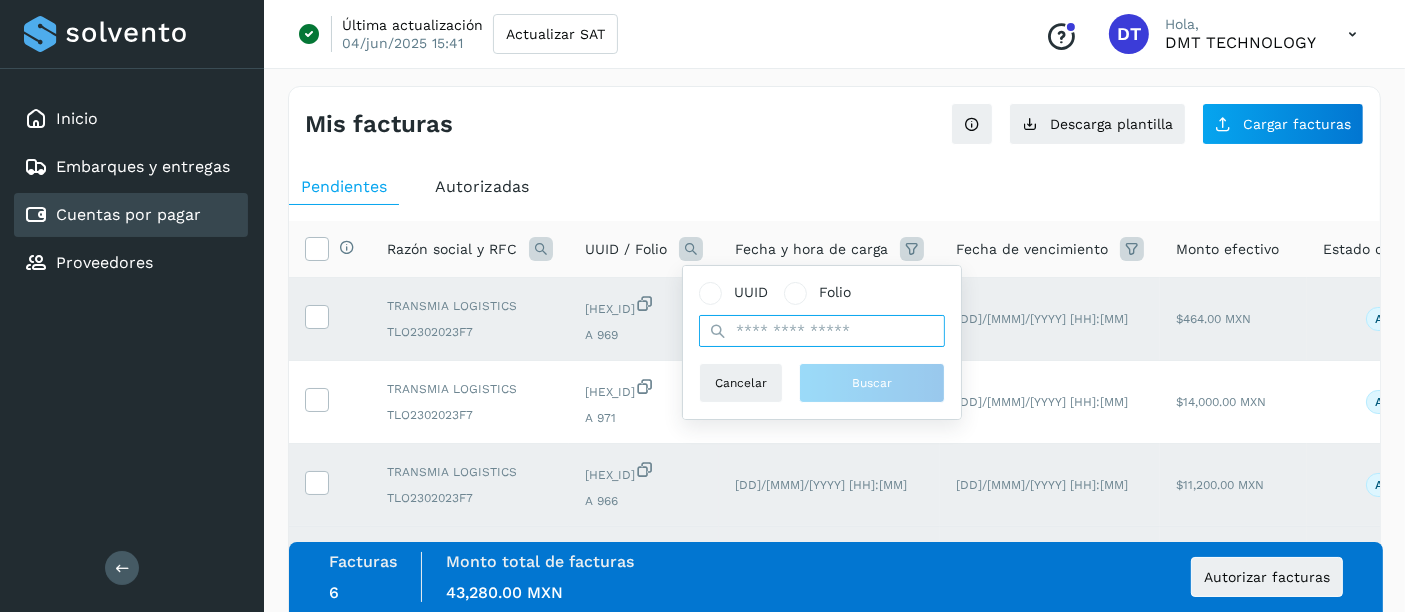 click at bounding box center (822, 331) 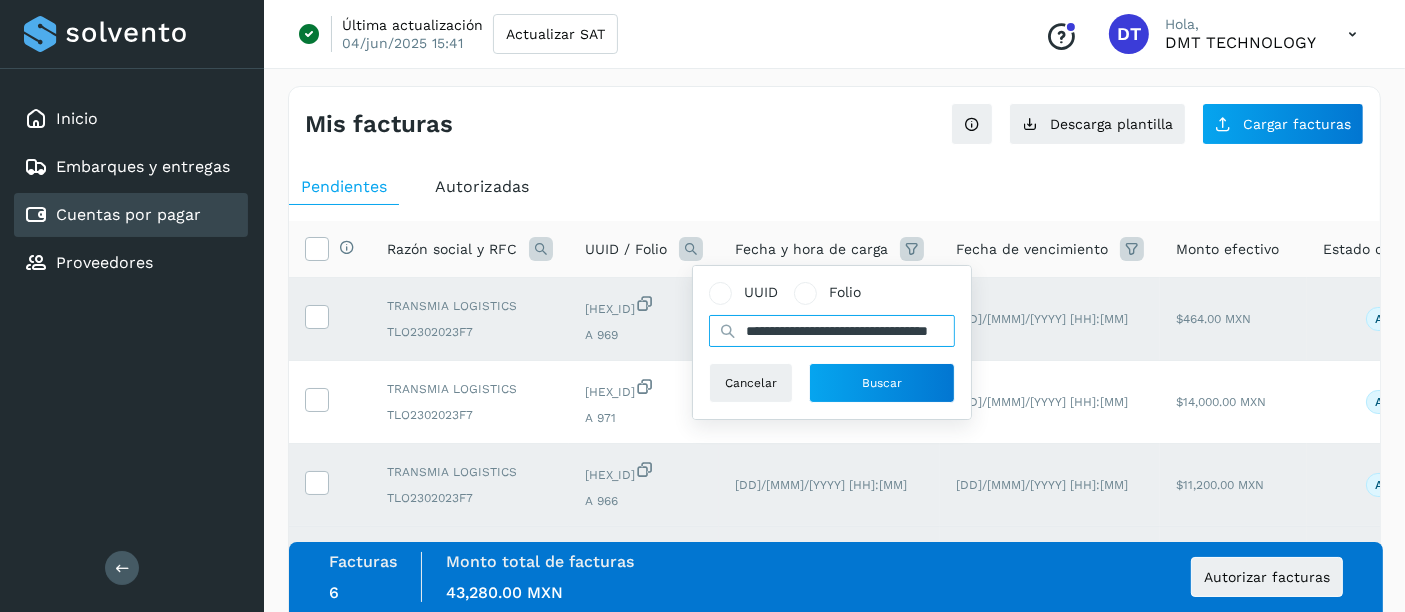 scroll, scrollTop: 0, scrollLeft: 100, axis: horizontal 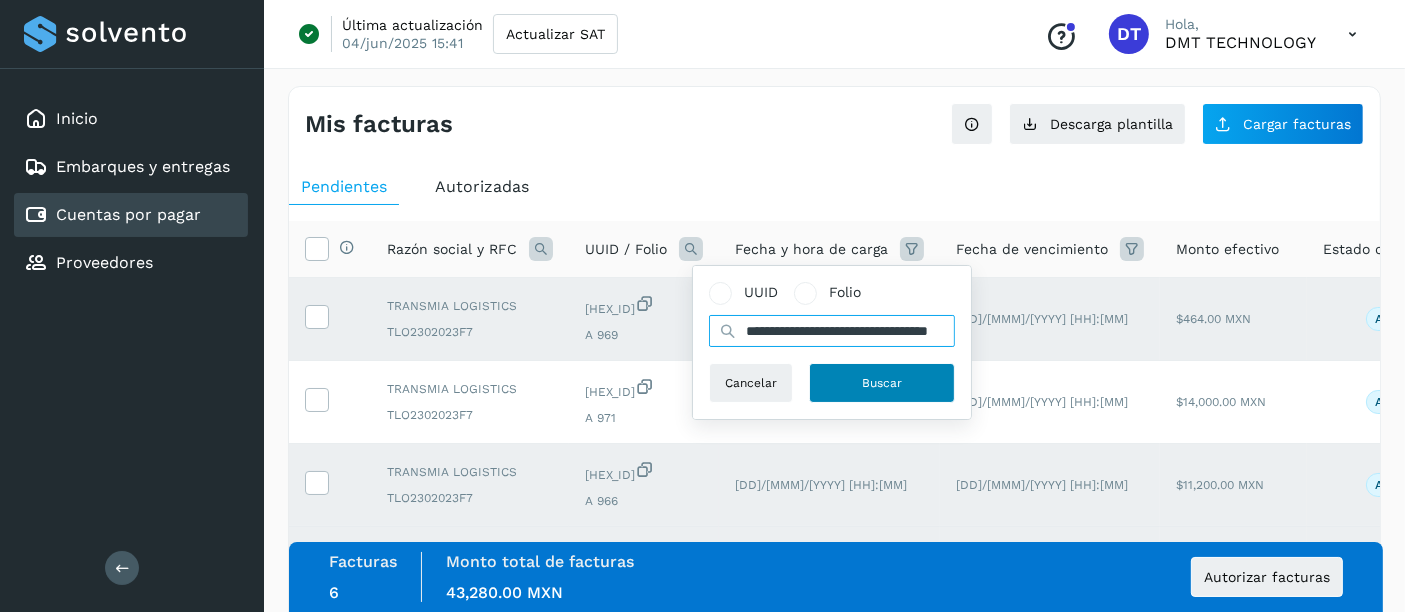 type on "**********" 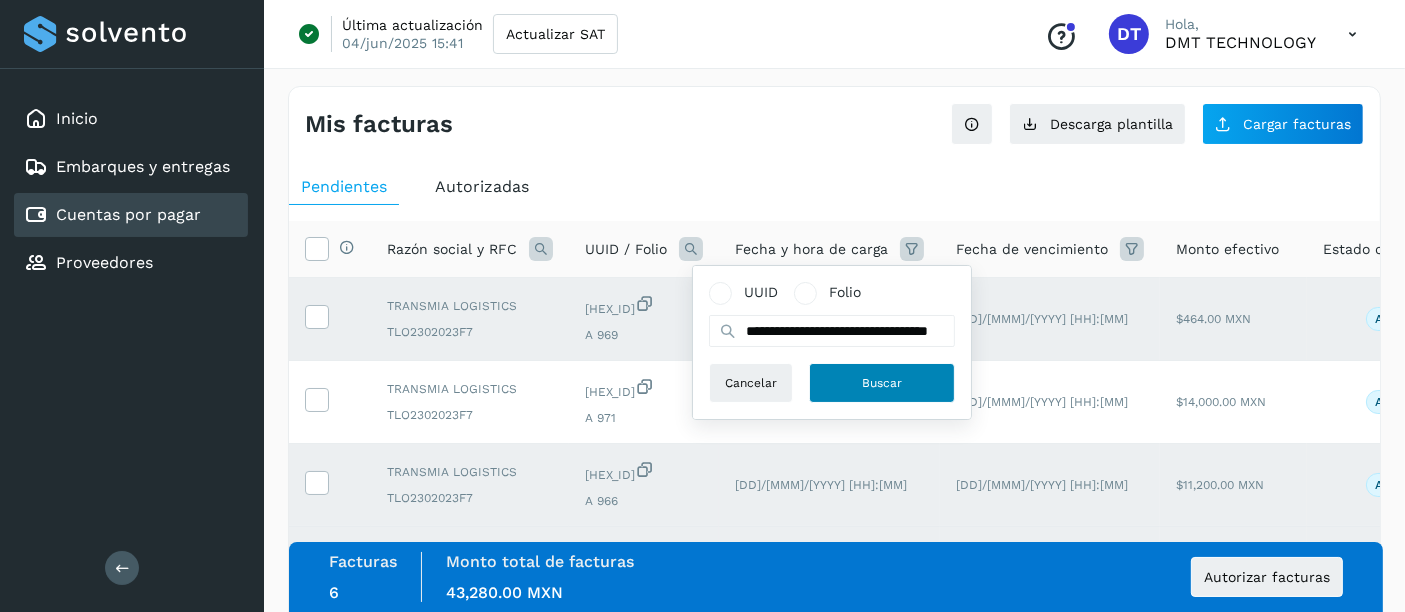 click on "Buscar" at bounding box center [882, 383] 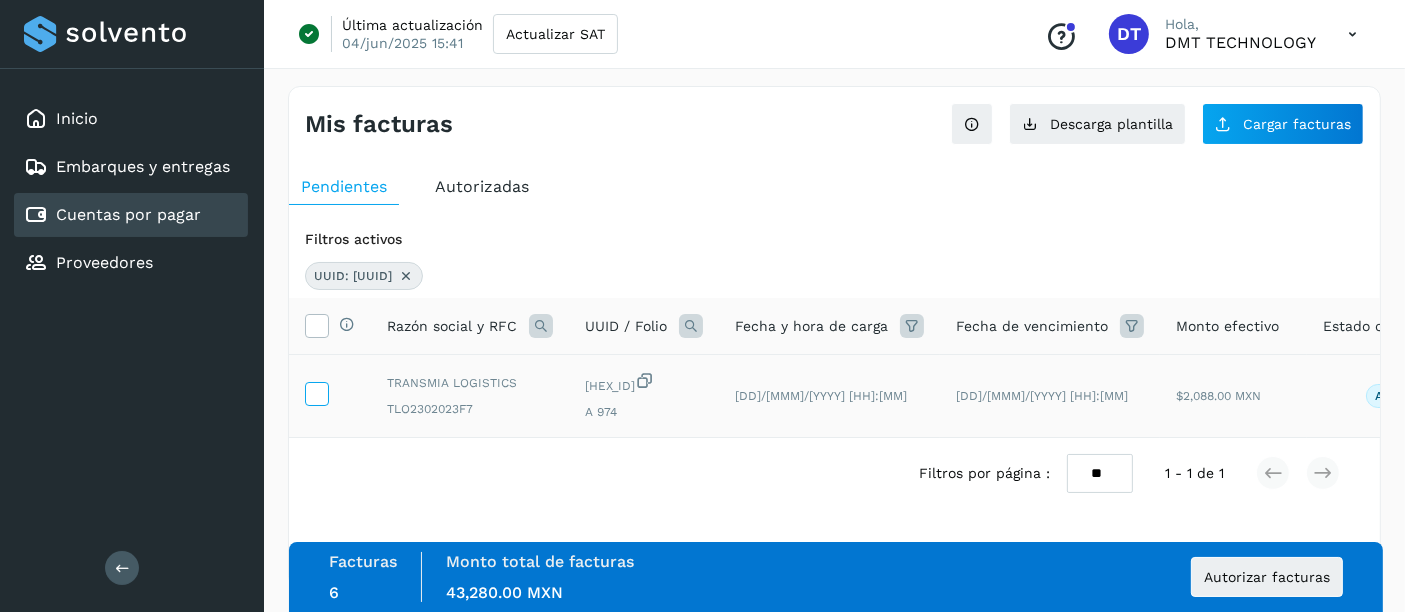 click at bounding box center (316, 392) 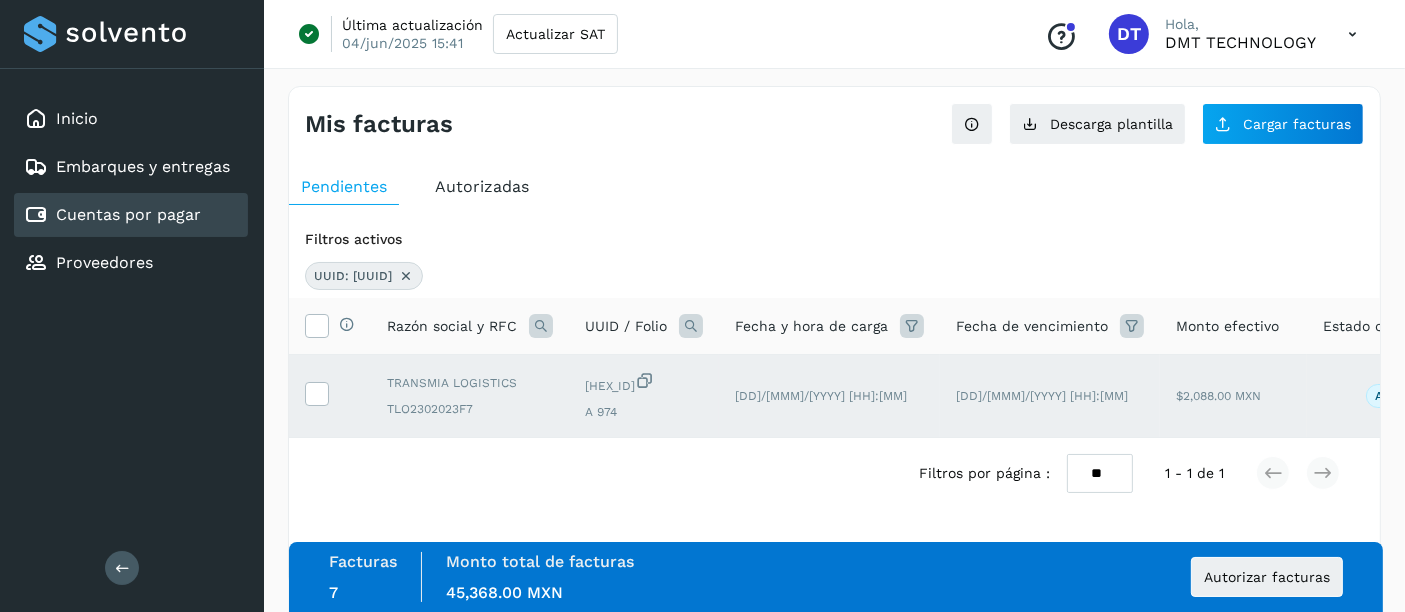 click on "UUID: [UUID]" at bounding box center [364, 276] 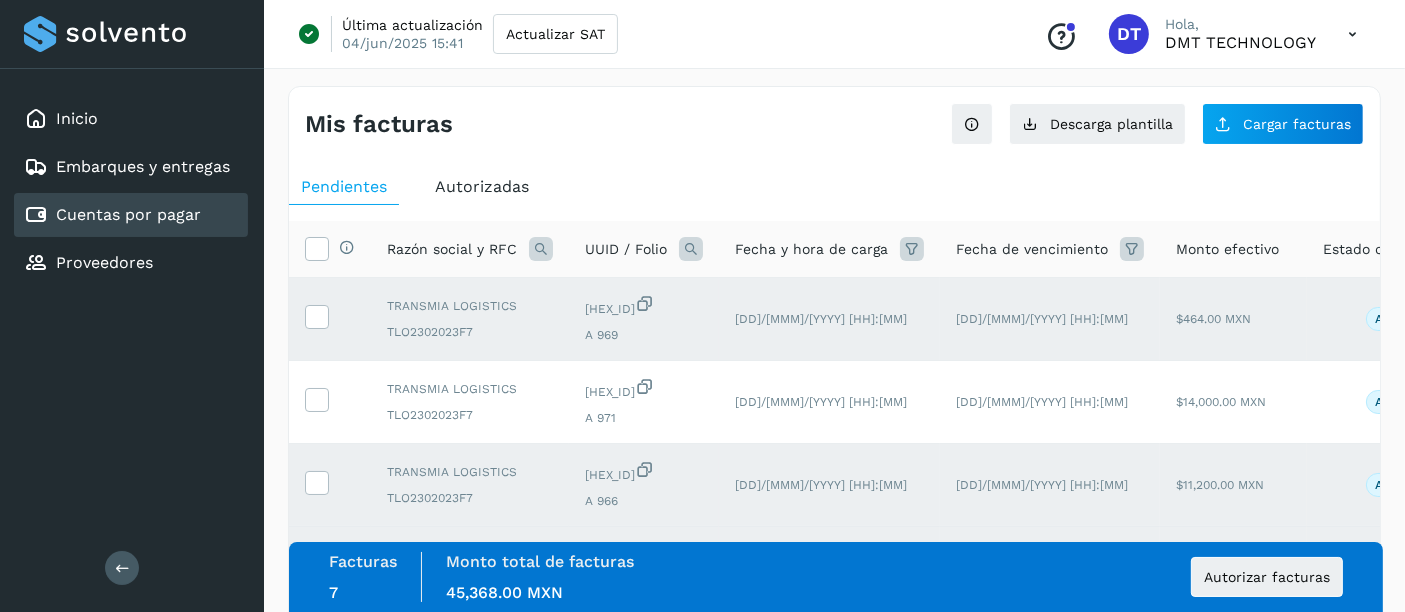 click at bounding box center [691, 249] 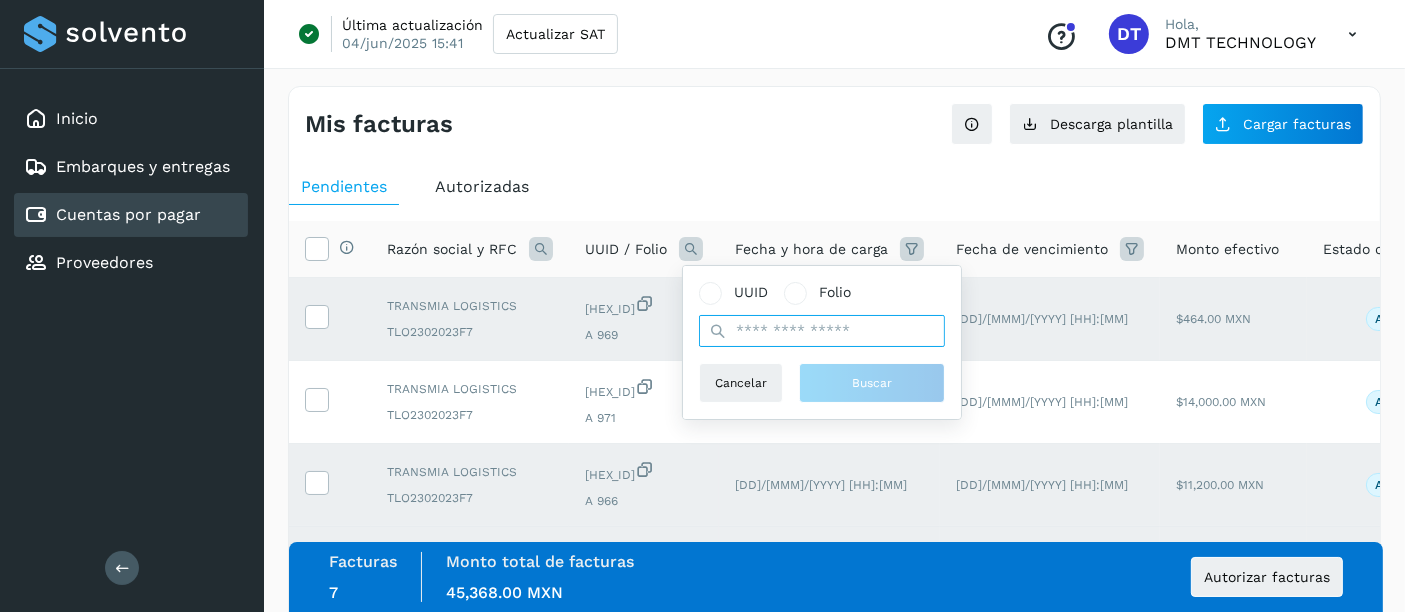 click at bounding box center [822, 331] 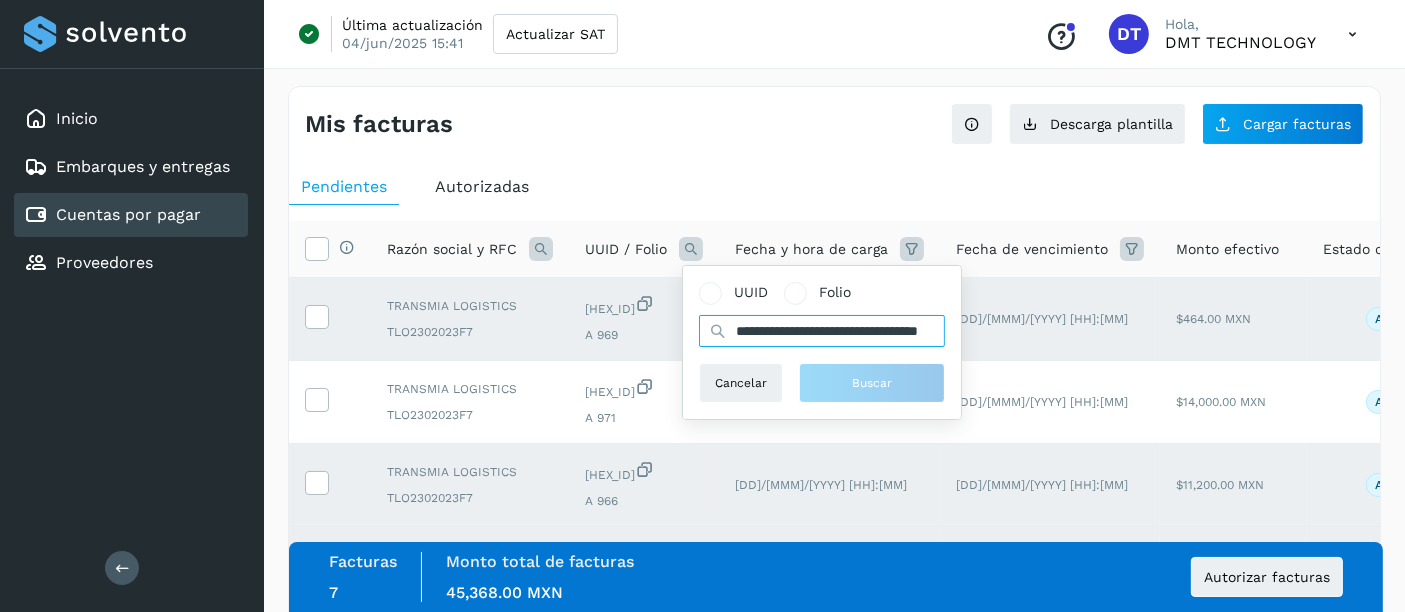 scroll, scrollTop: 0, scrollLeft: 98, axis: horizontal 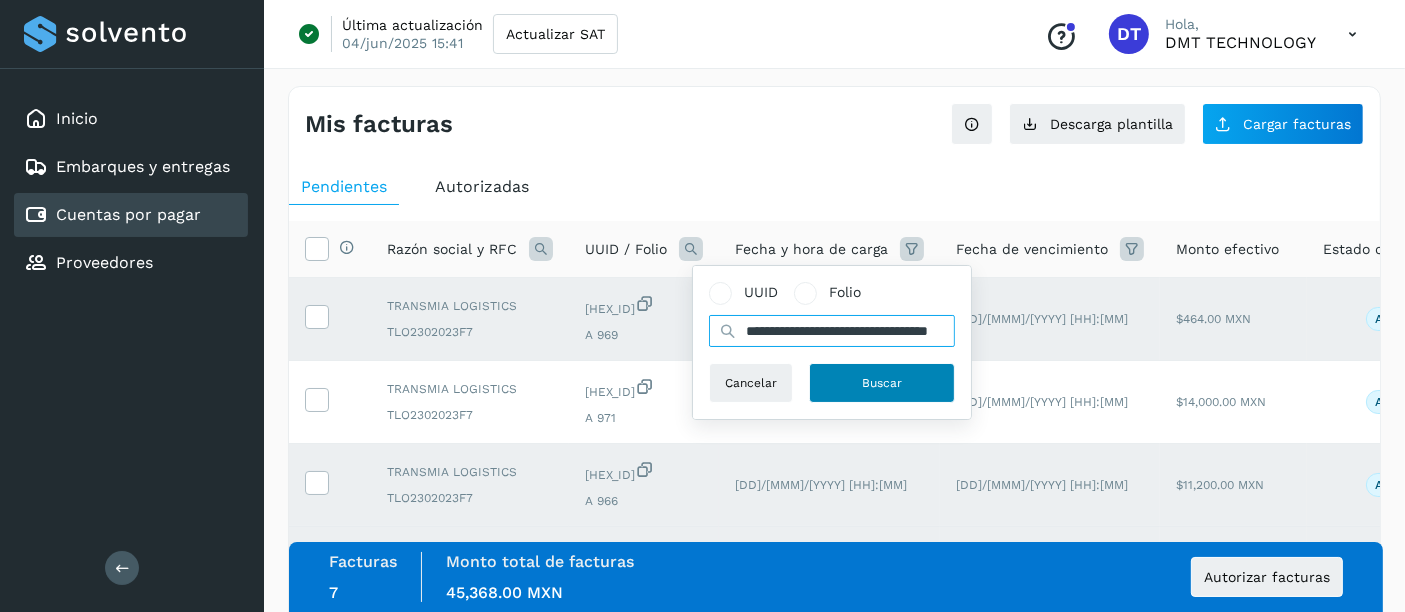 type on "**********" 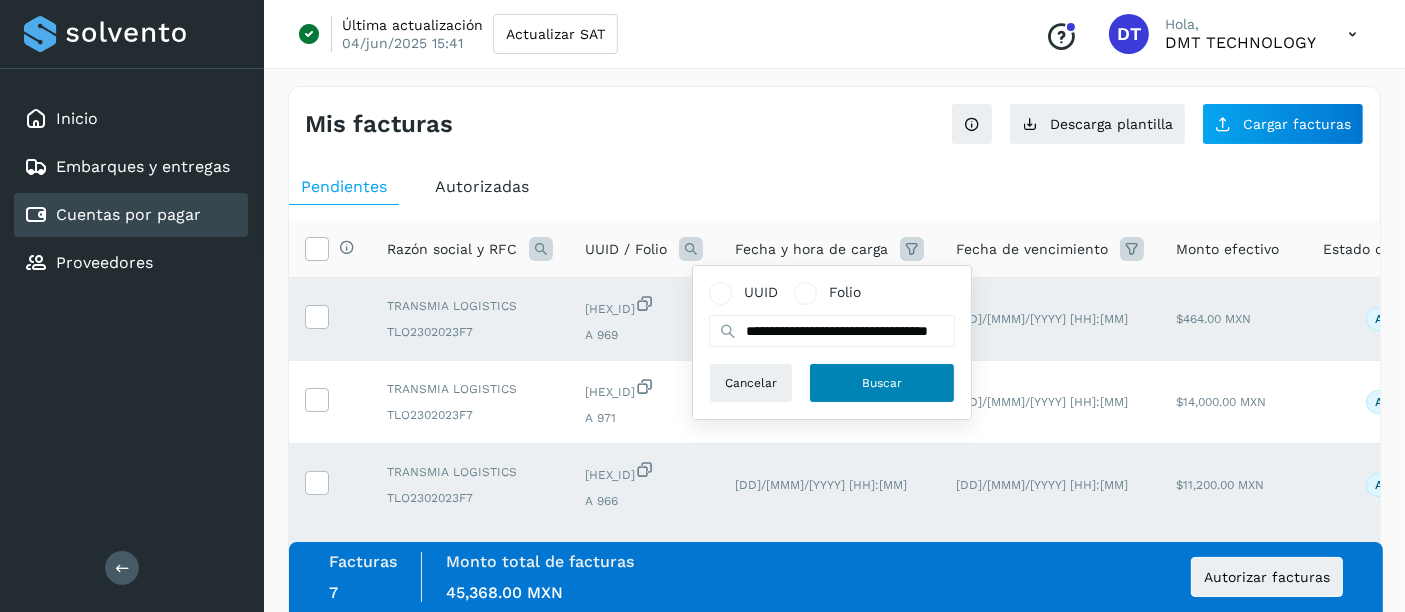 click on "Buscar" at bounding box center (882, 383) 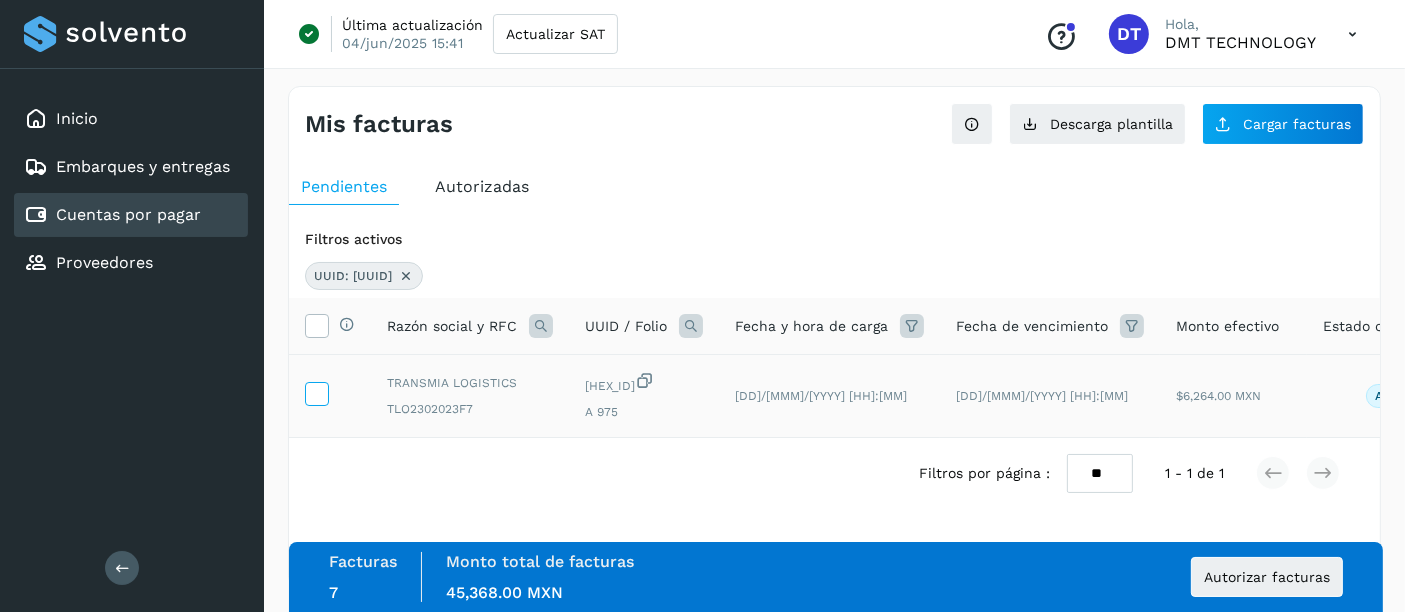 click at bounding box center [316, 392] 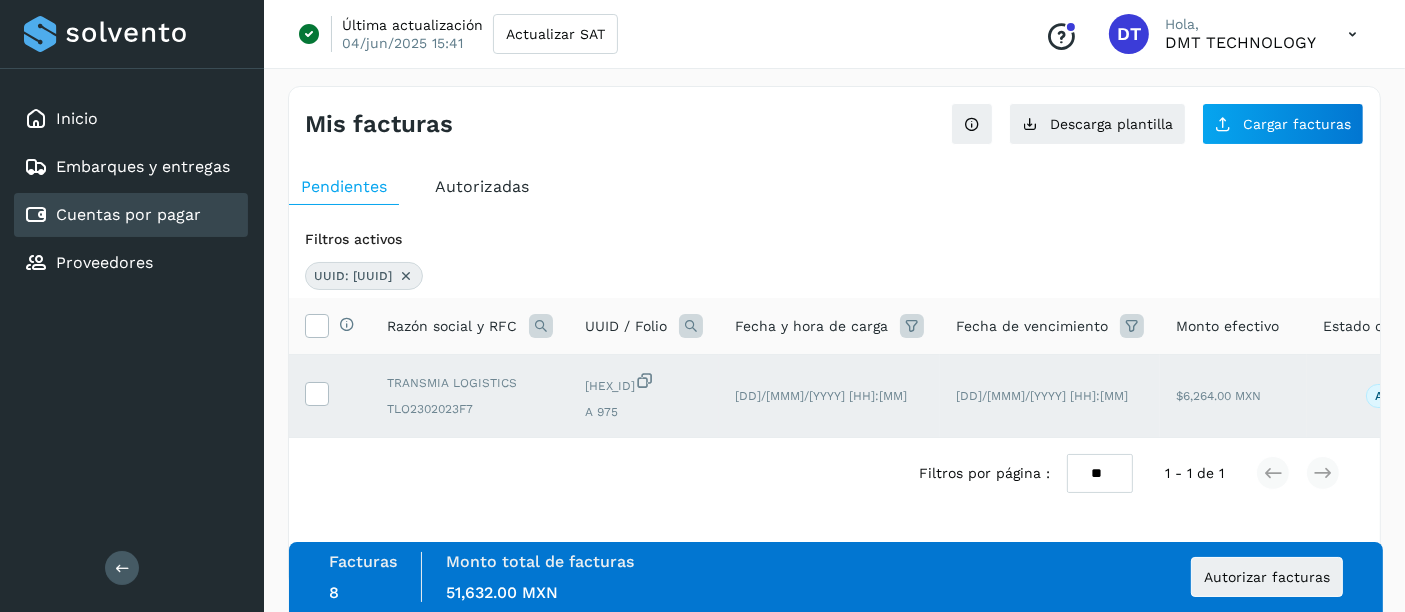 click at bounding box center (406, 276) 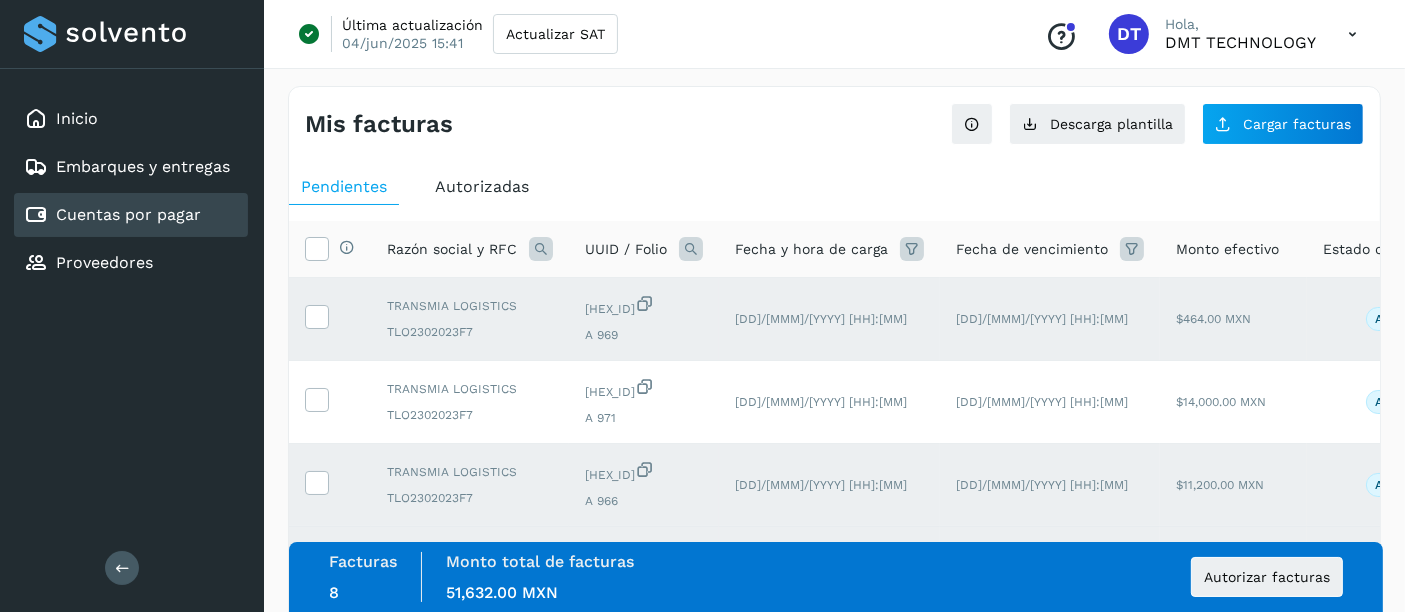 click at bounding box center [691, 249] 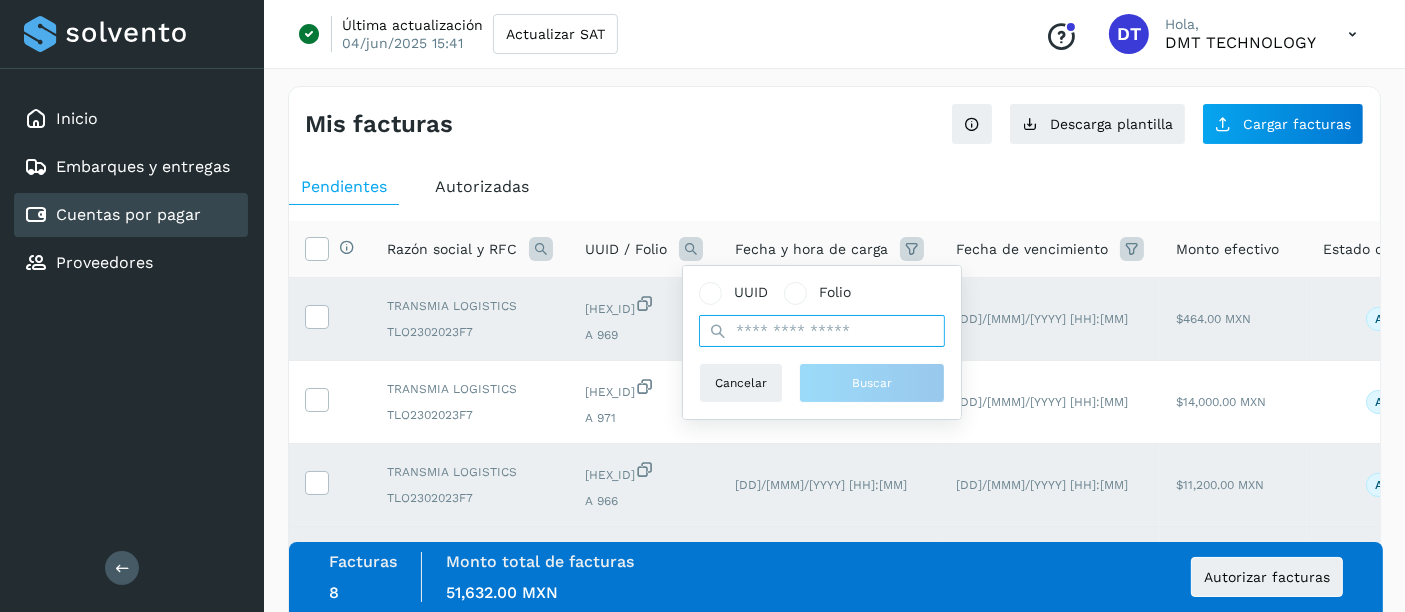click at bounding box center (822, 331) 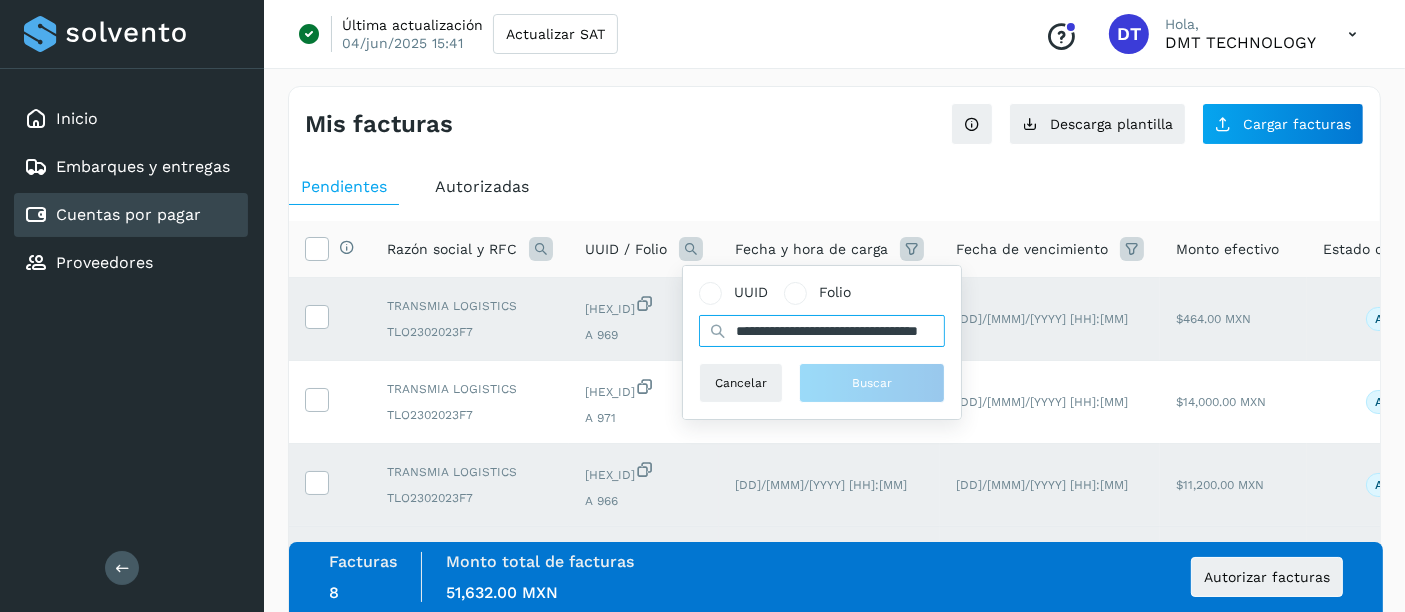 scroll, scrollTop: 0, scrollLeft: 104, axis: horizontal 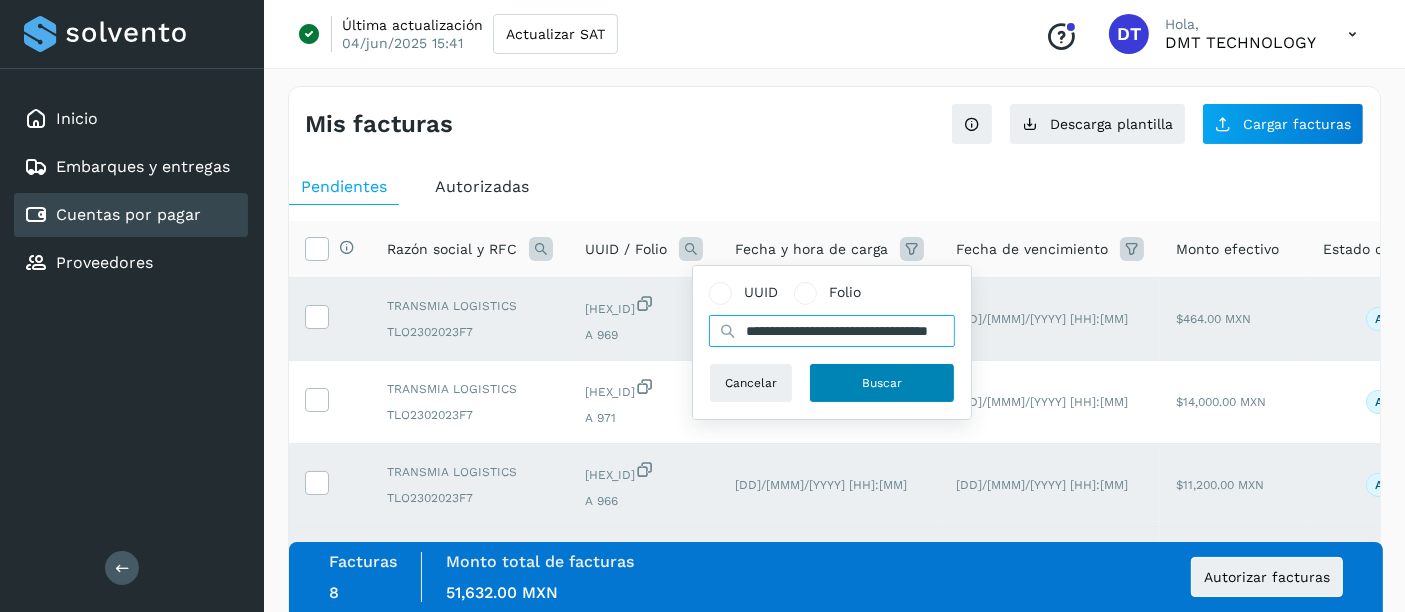 type on "**********" 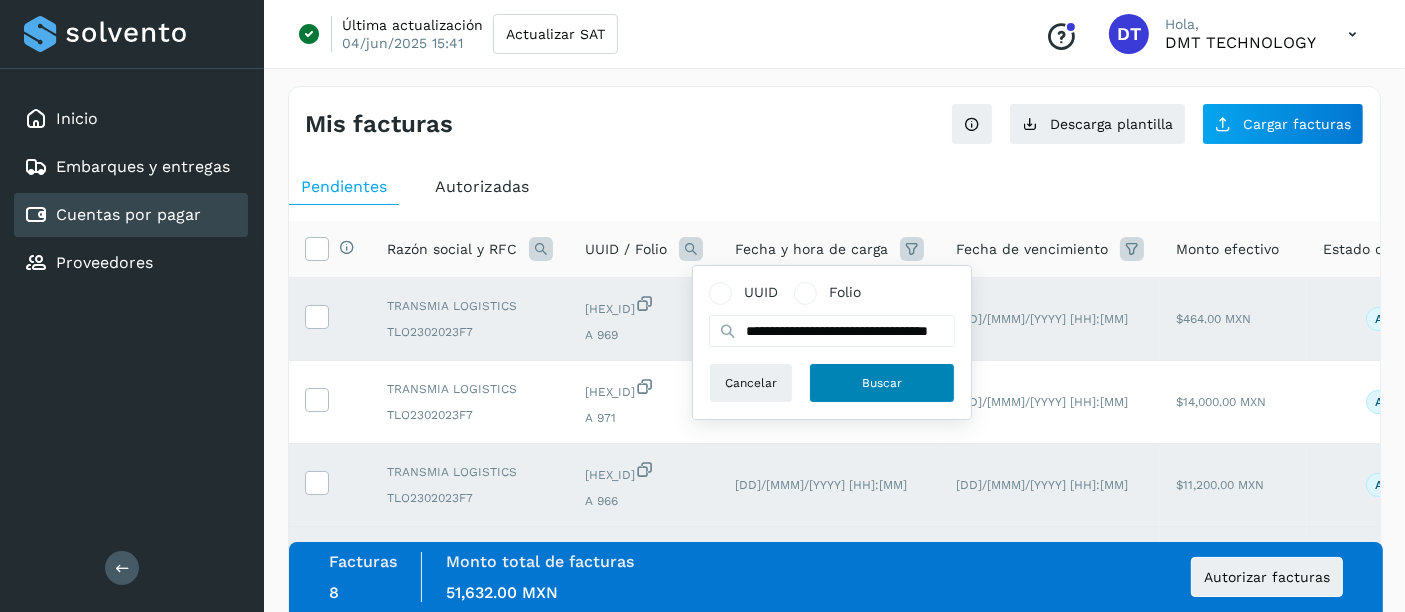 click on "Buscar" 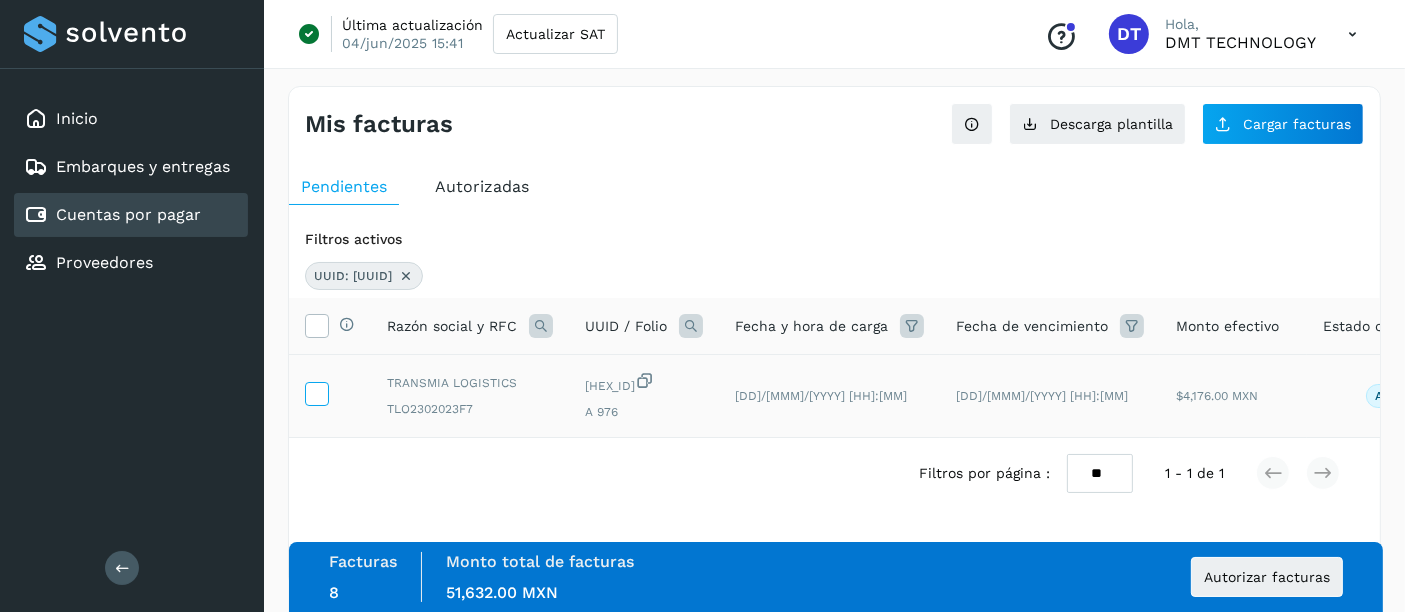 click at bounding box center [316, 392] 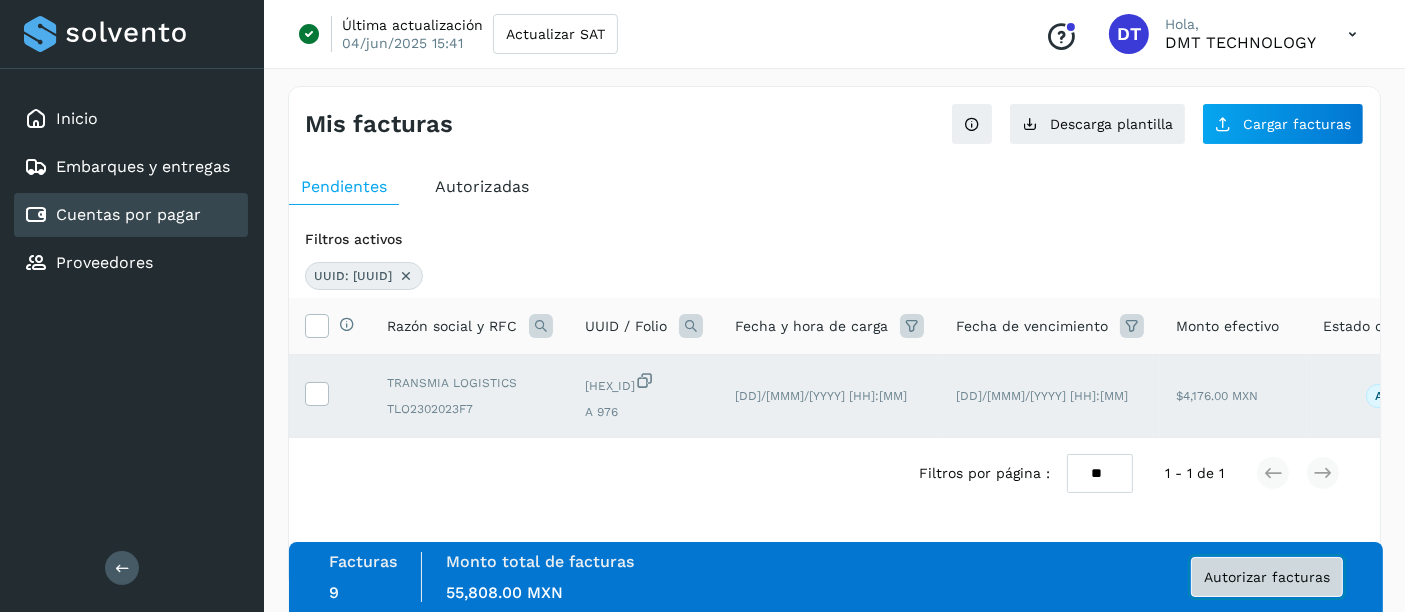 click on "Autorizar facturas" 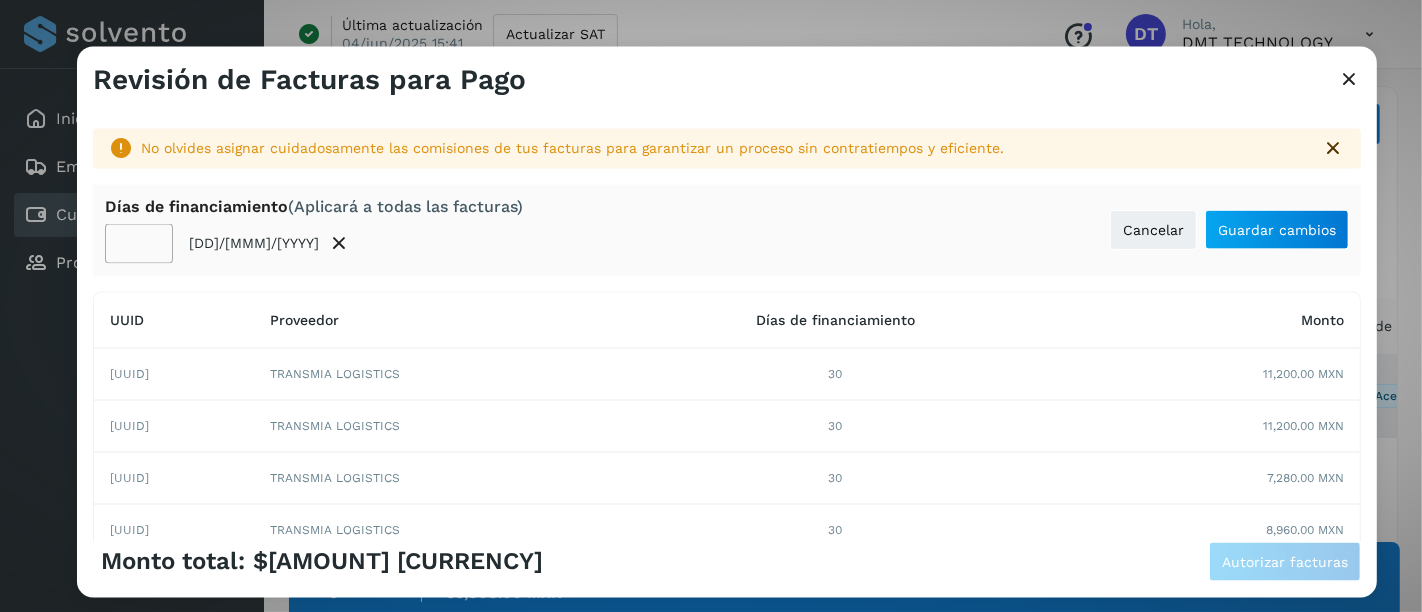 click on "**" 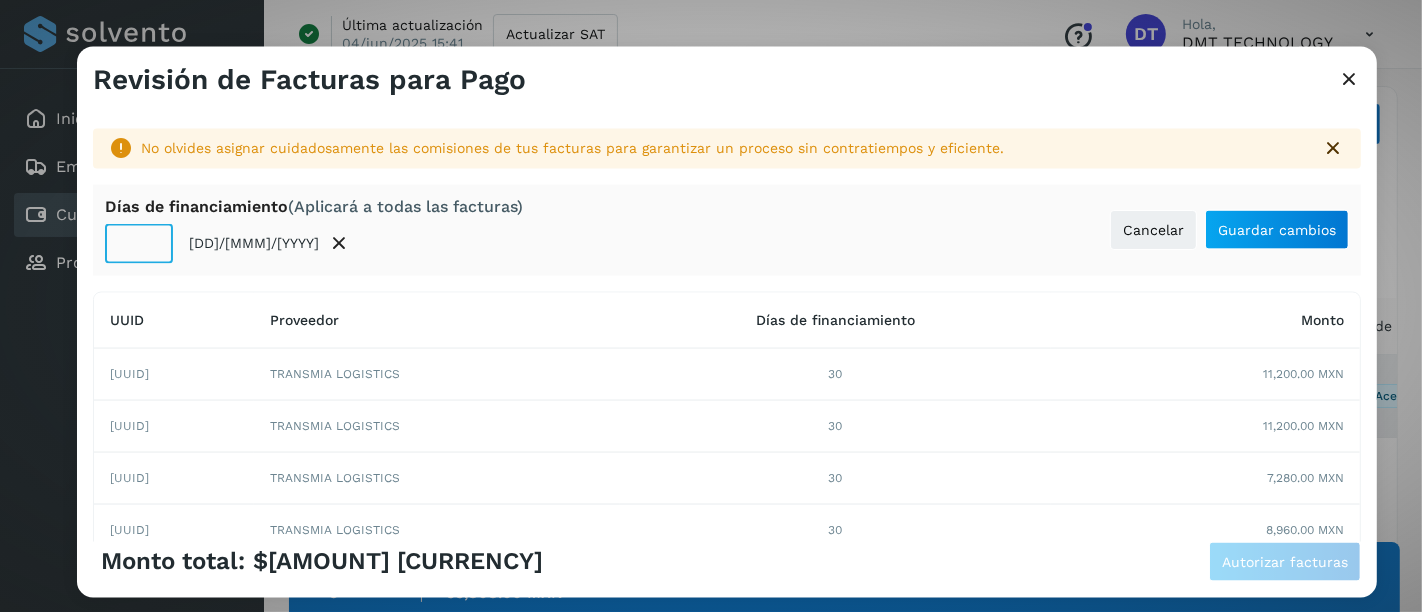 click on "**" 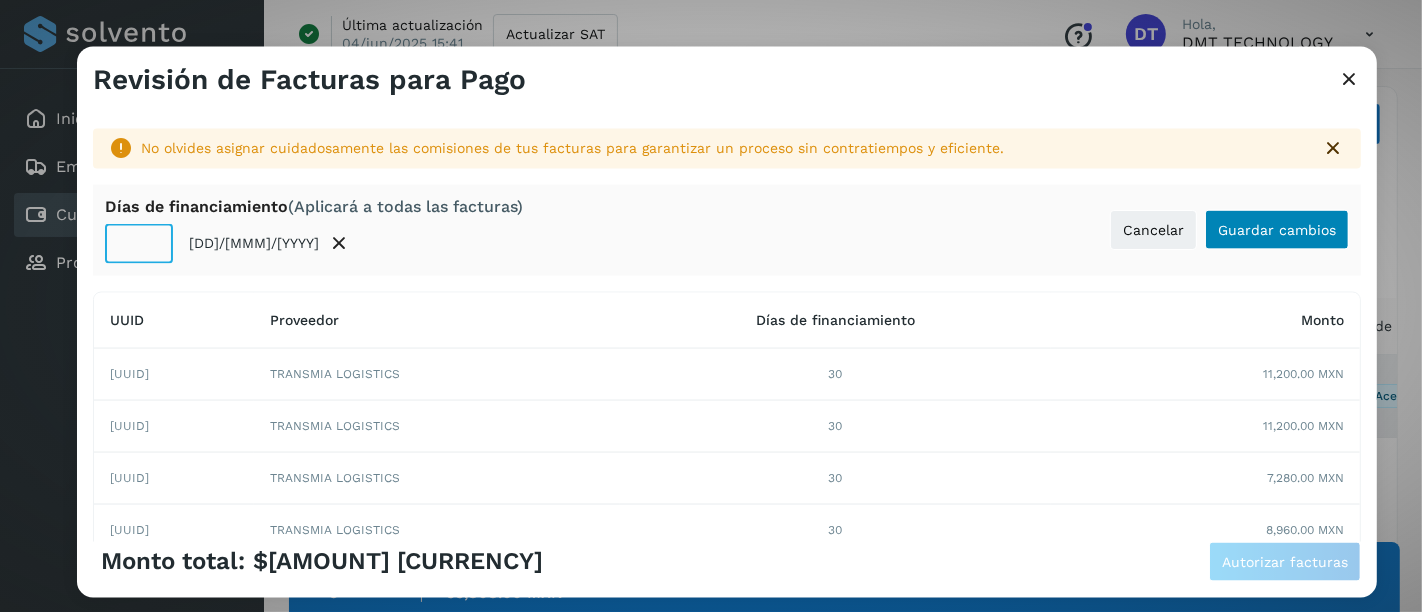 type on "**" 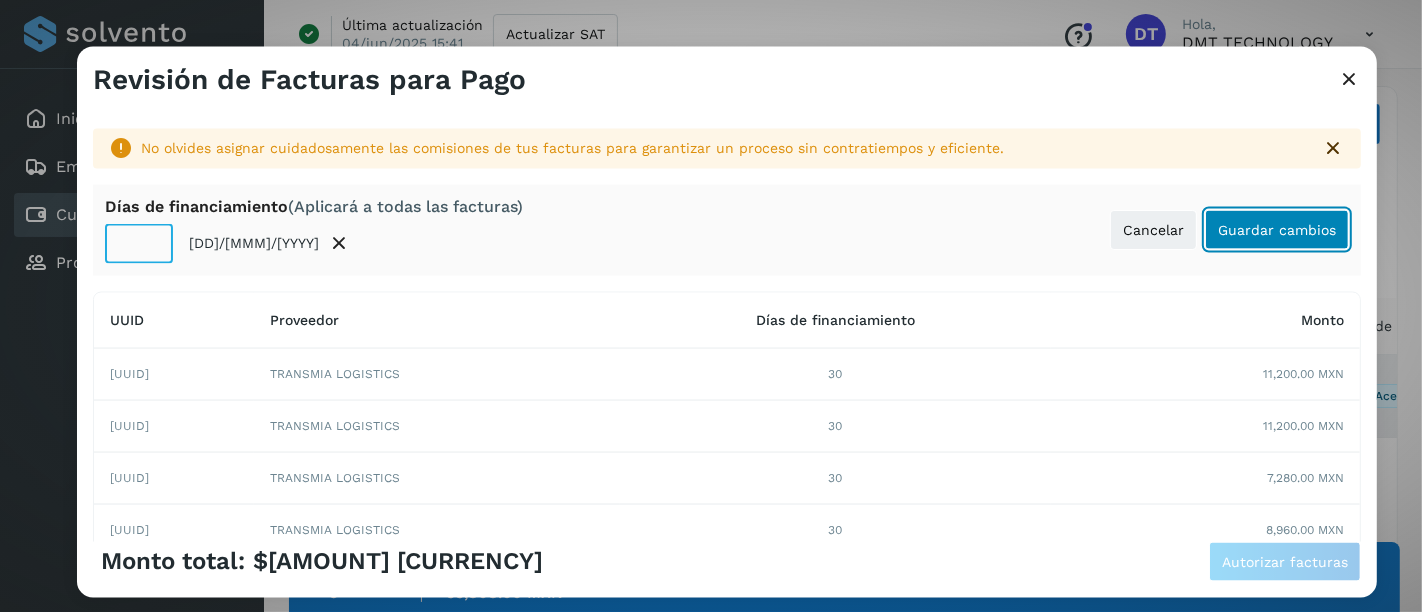 click on "Guardar cambios" 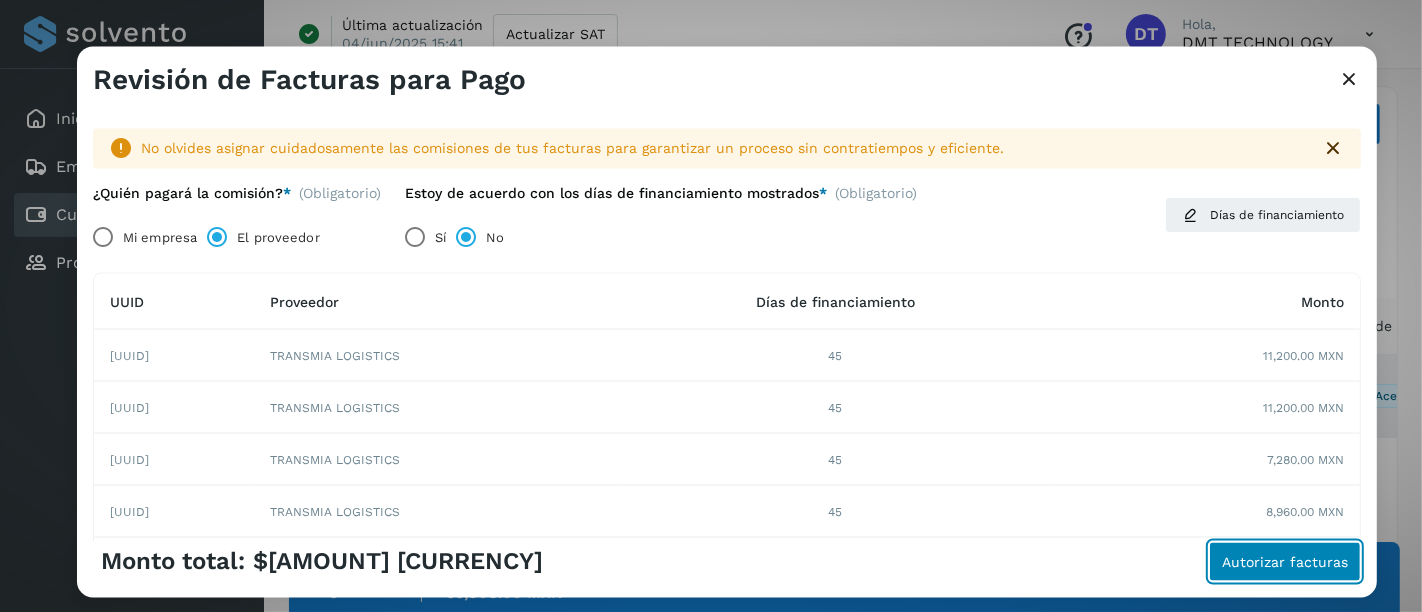 click on "Autorizar facturas" 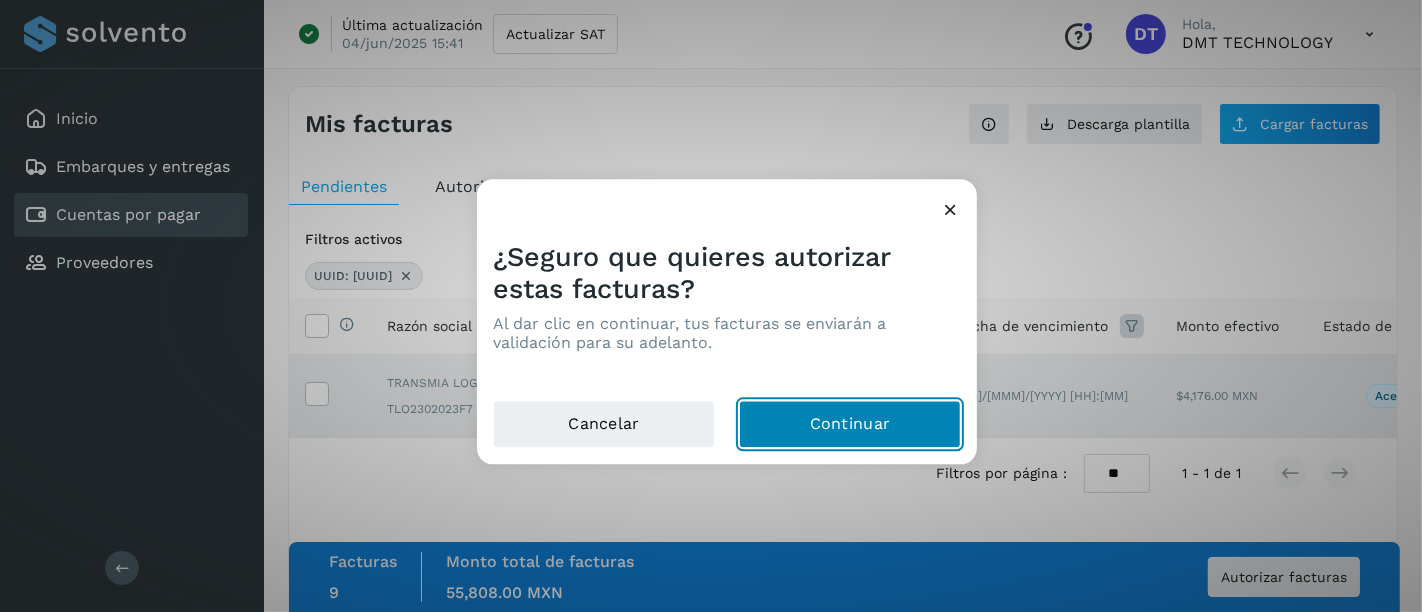 click on "Continuar" 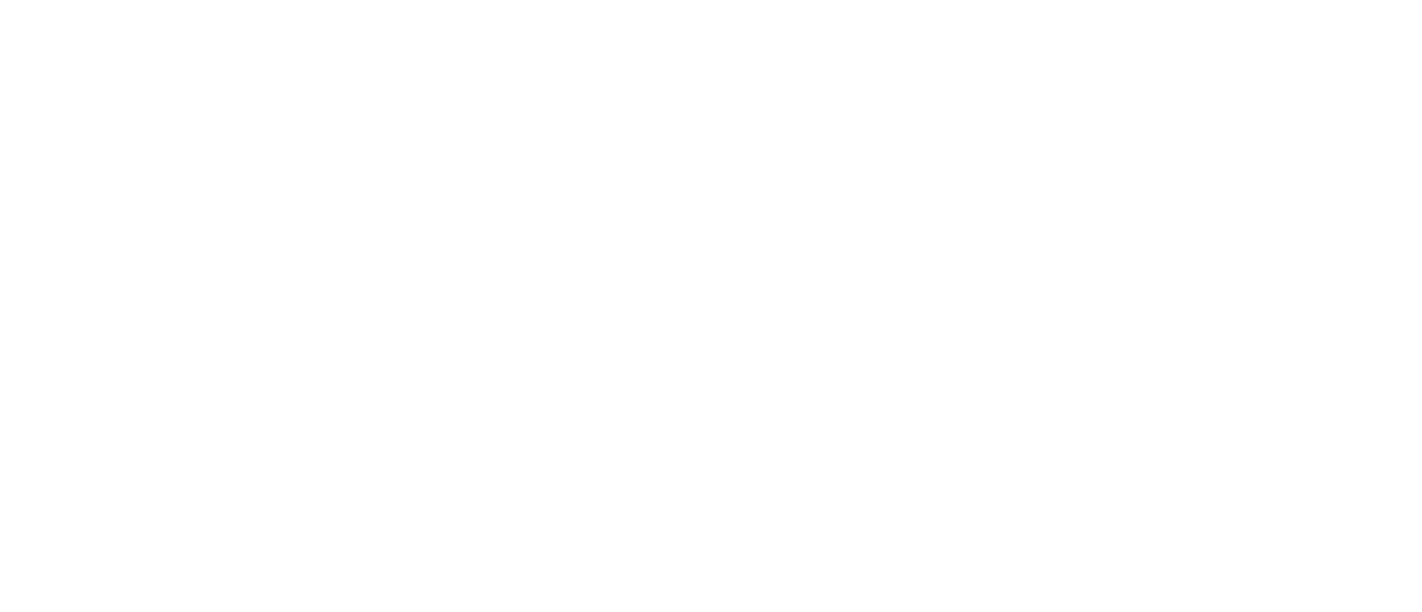 scroll, scrollTop: 0, scrollLeft: 0, axis: both 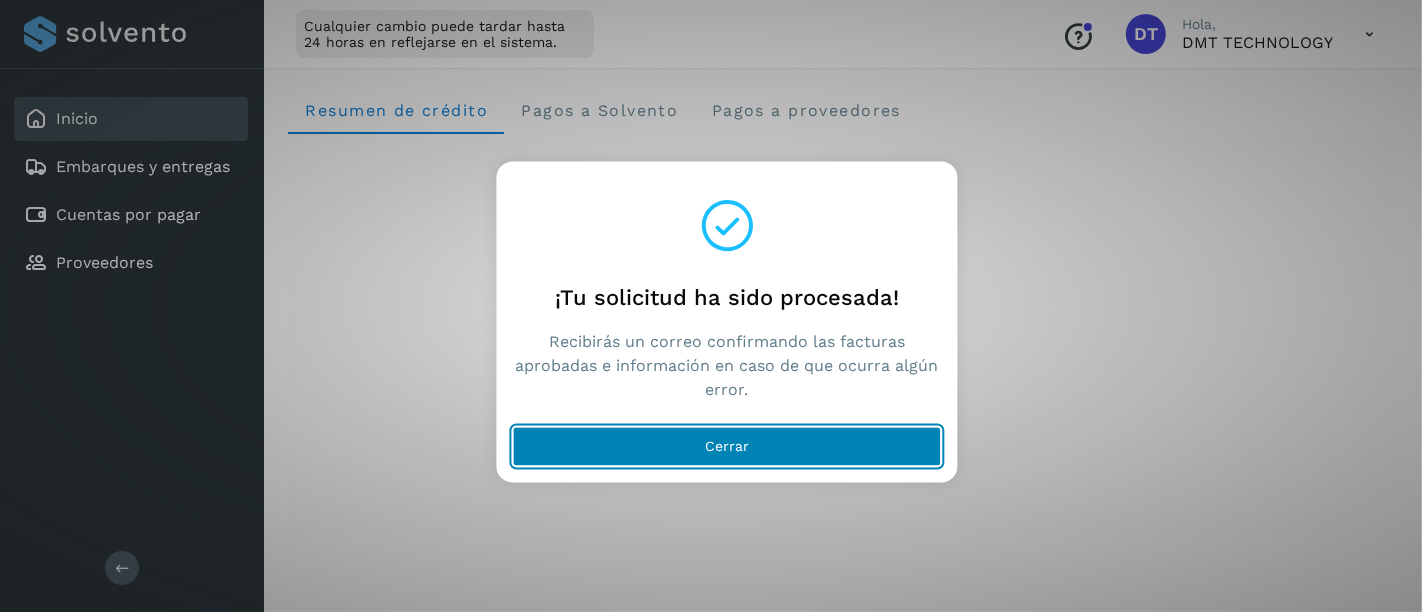 click on "Cerrar" 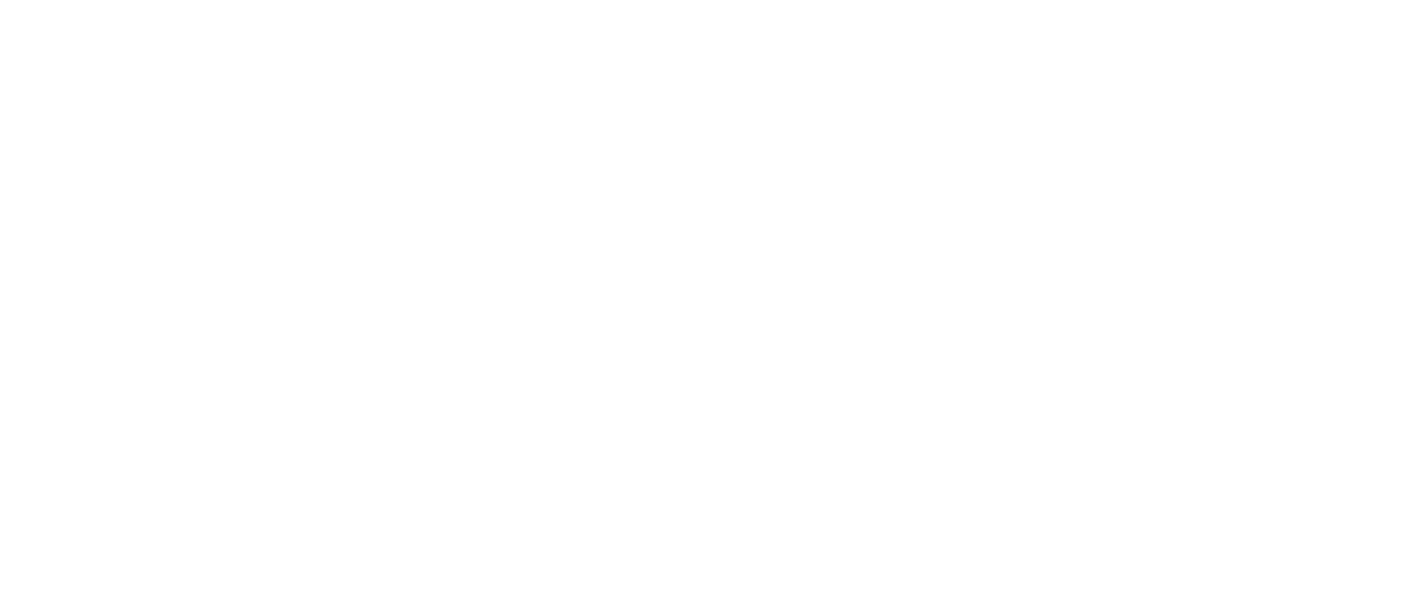 scroll, scrollTop: 0, scrollLeft: 0, axis: both 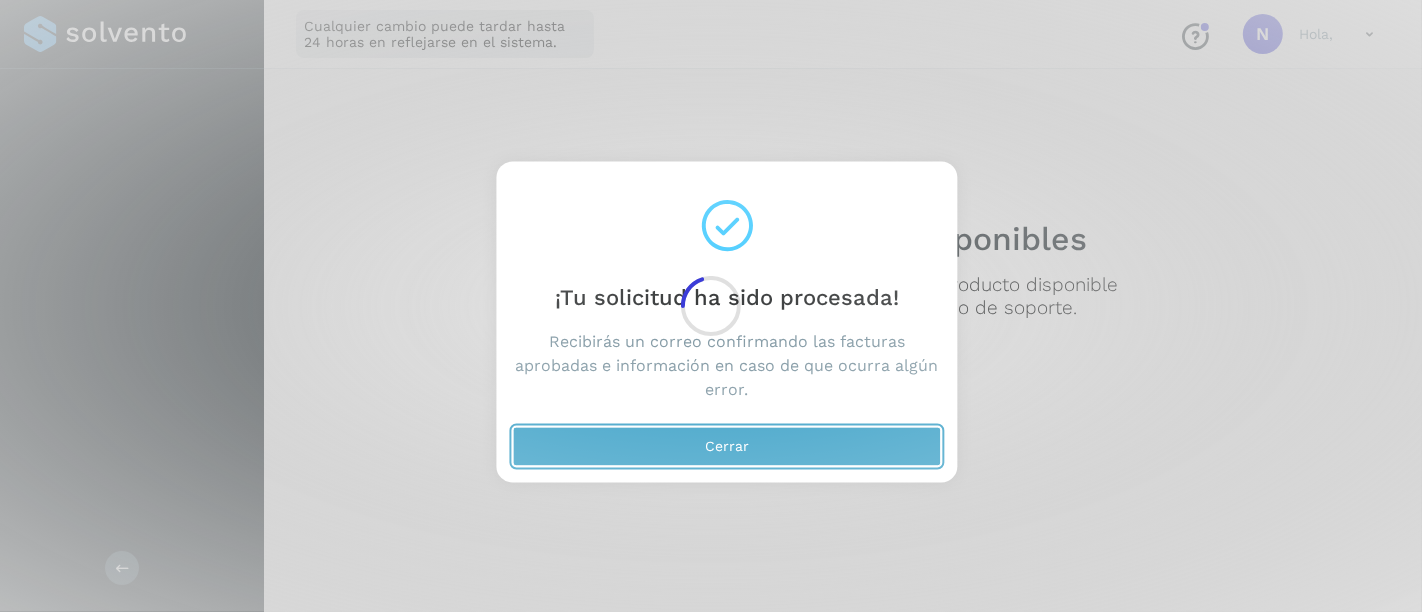 click on "Cerrar" 